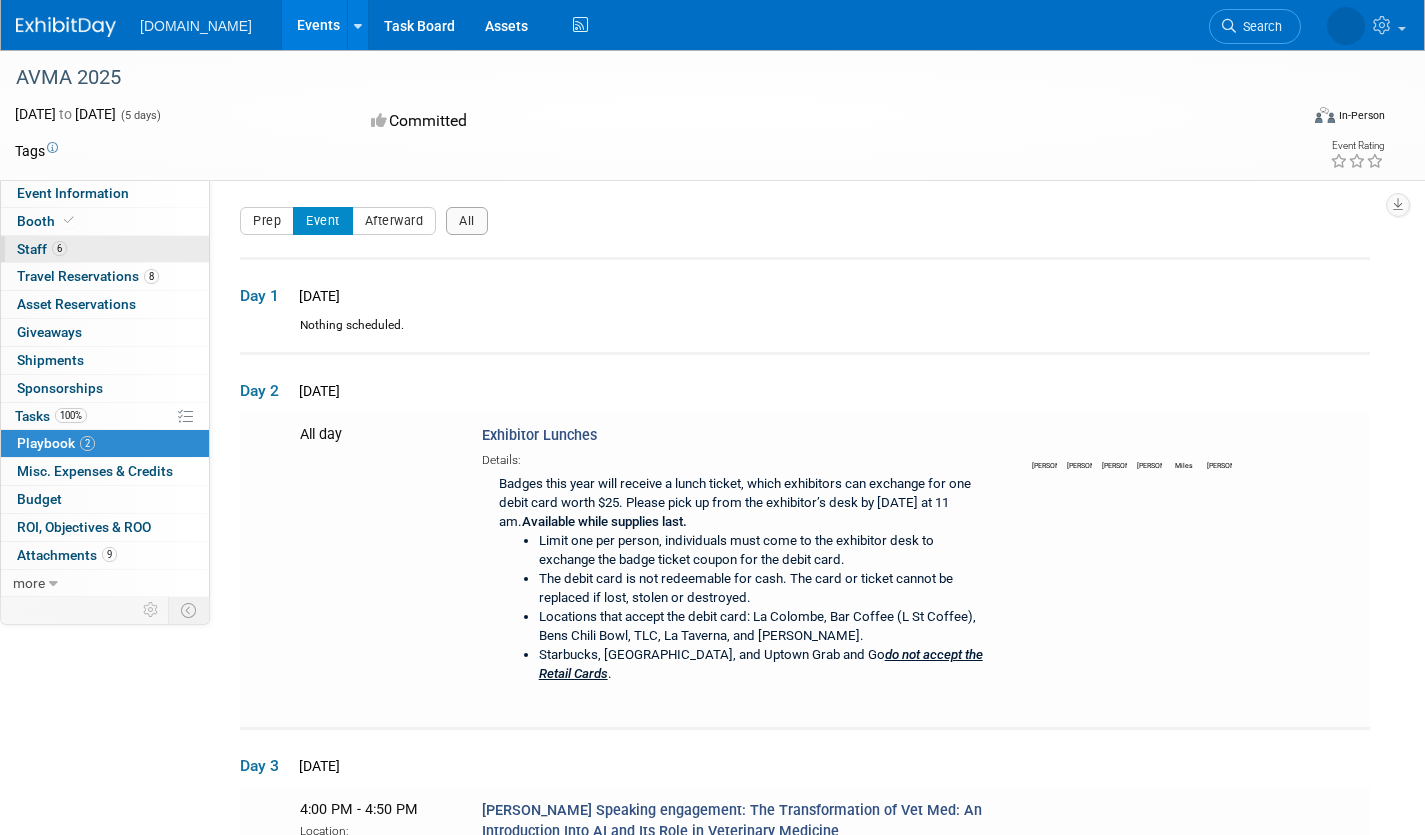 scroll, scrollTop: 0, scrollLeft: 0, axis: both 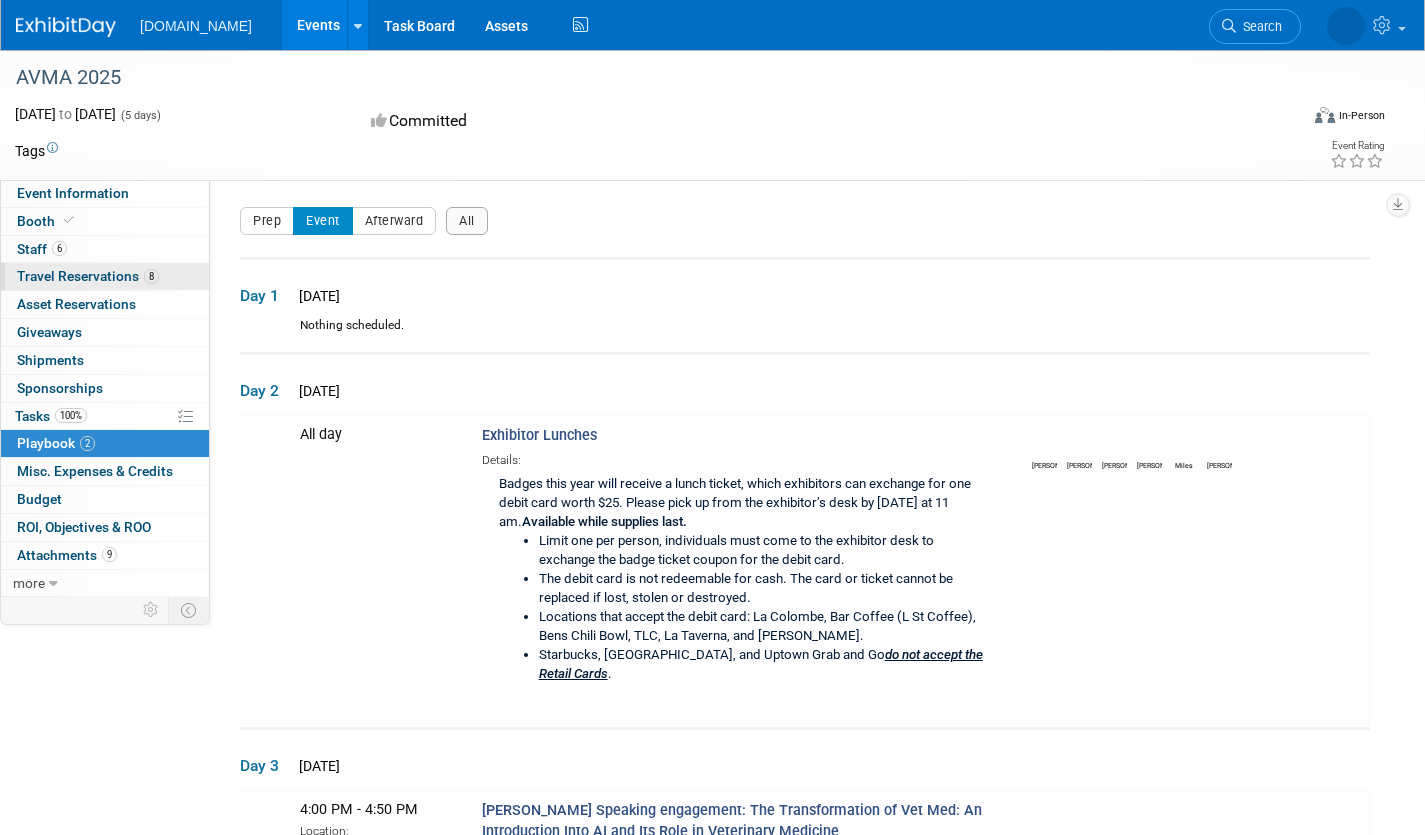 click on "8
Travel Reservations 8" at bounding box center (105, 276) 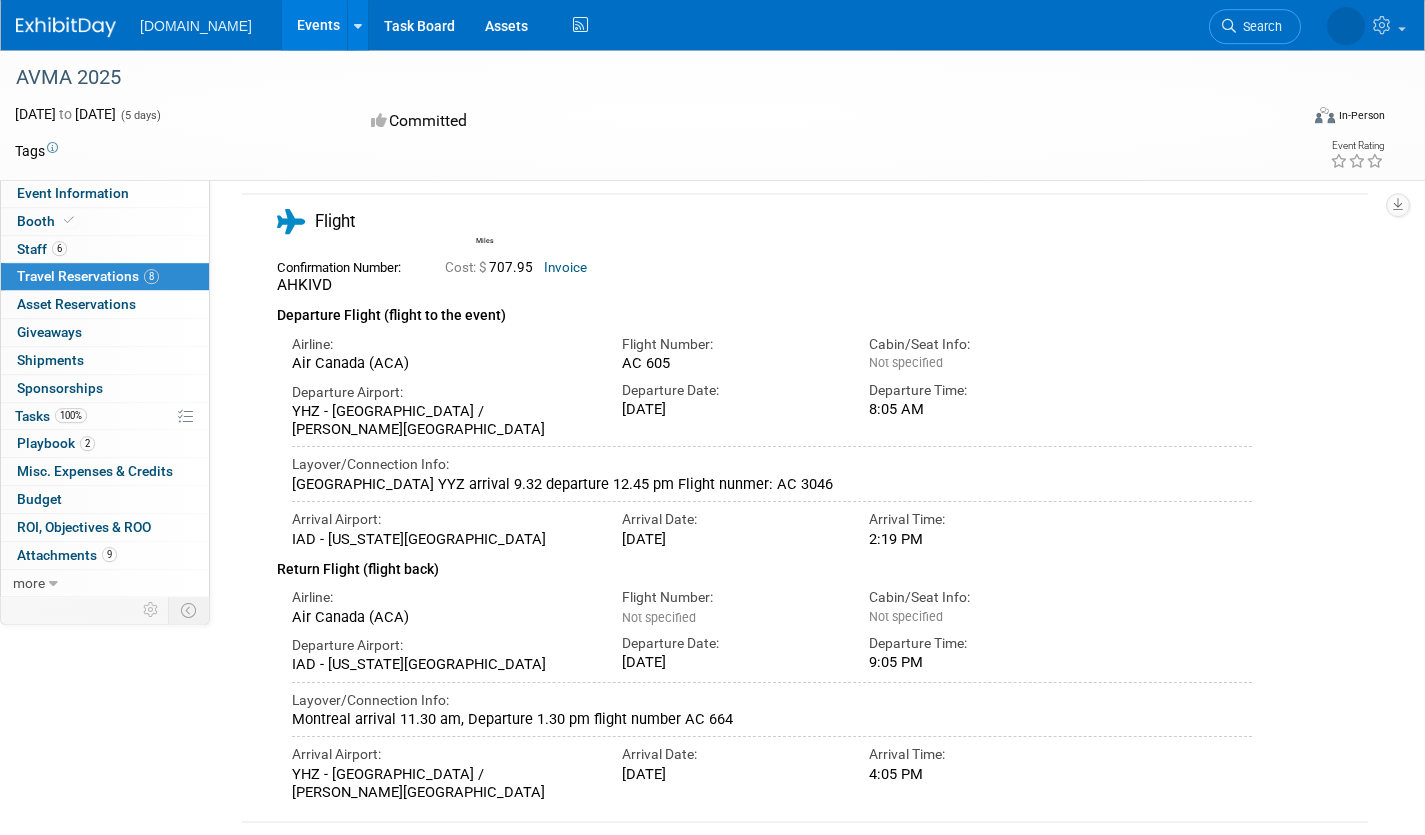 scroll, scrollTop: 112, scrollLeft: 0, axis: vertical 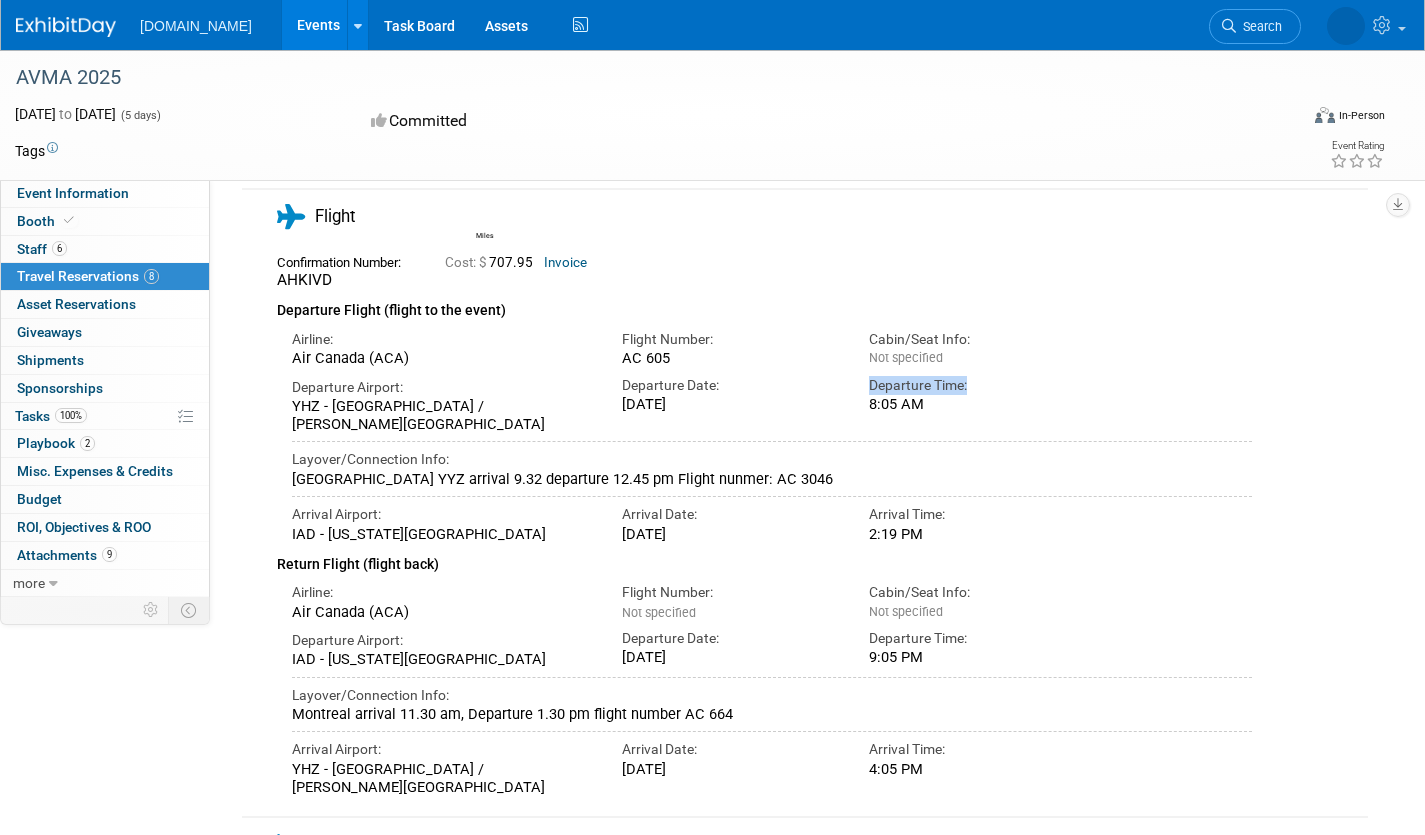 drag, startPoint x: 857, startPoint y: 384, endPoint x: 1021, endPoint y: 392, distance: 164.195 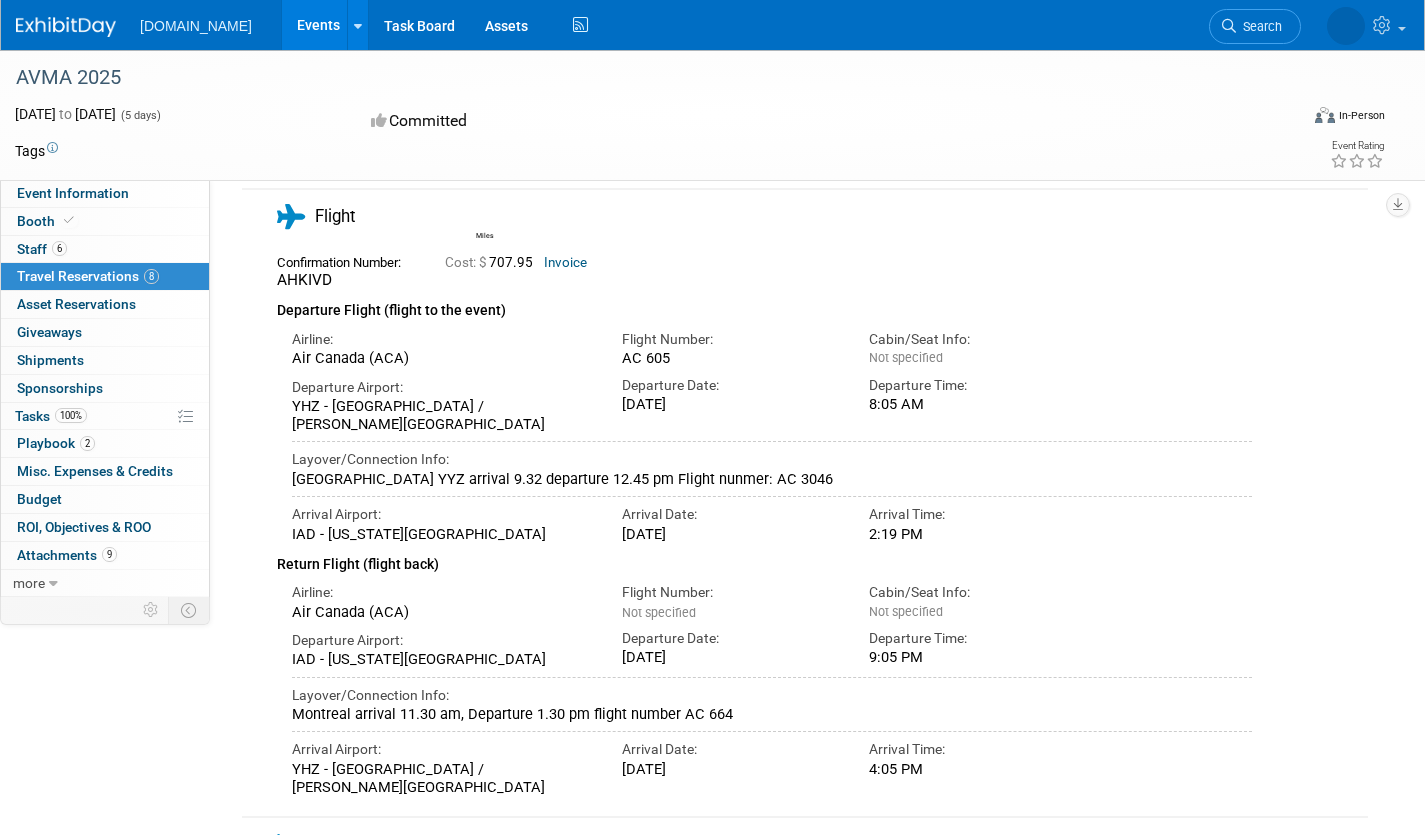 click on "Departure Time:" at bounding box center (977, 385) 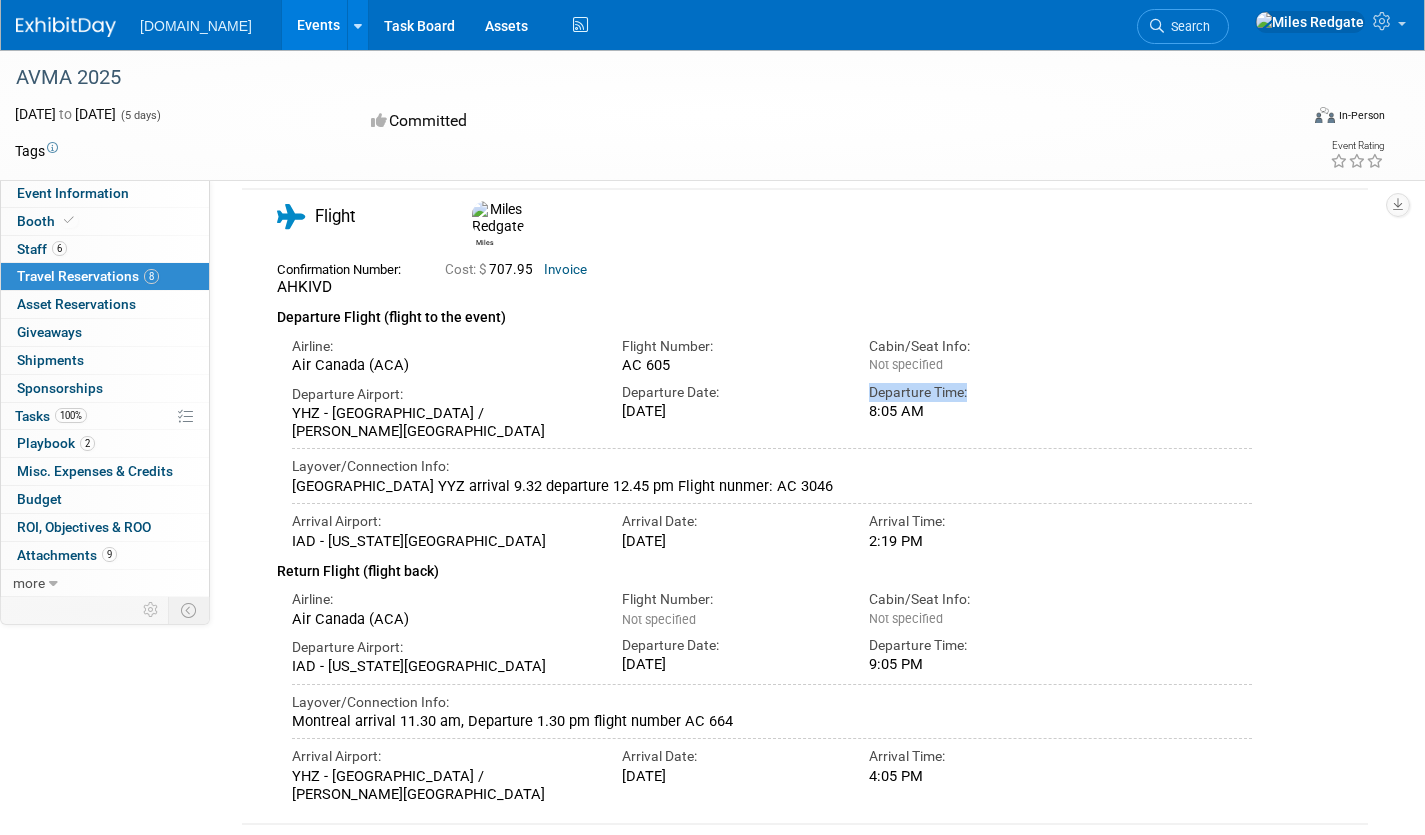 drag, startPoint x: 1017, startPoint y: 390, endPoint x: 863, endPoint y: 390, distance: 154 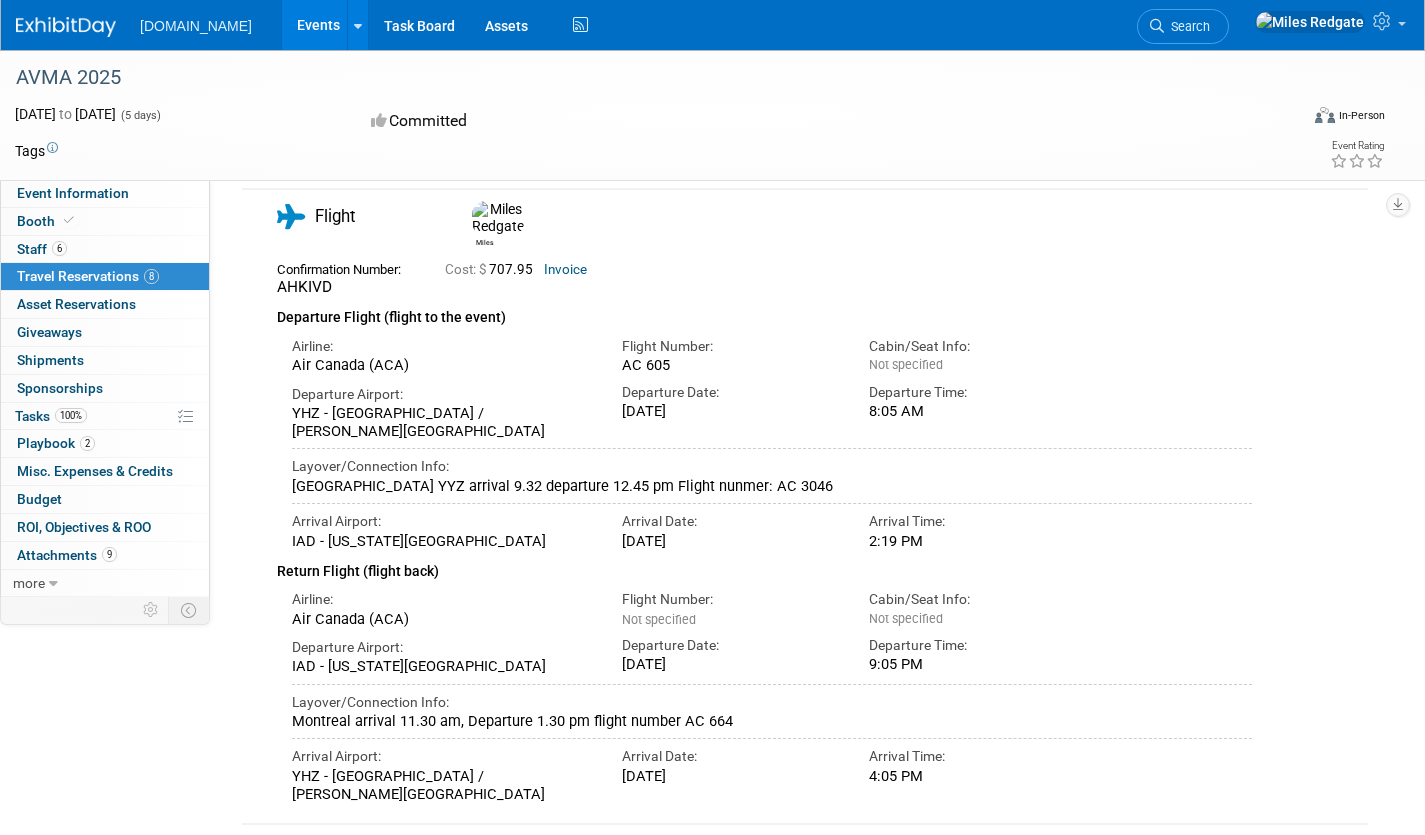 click on "Departure Time:
8:05 AM" at bounding box center [977, 398] 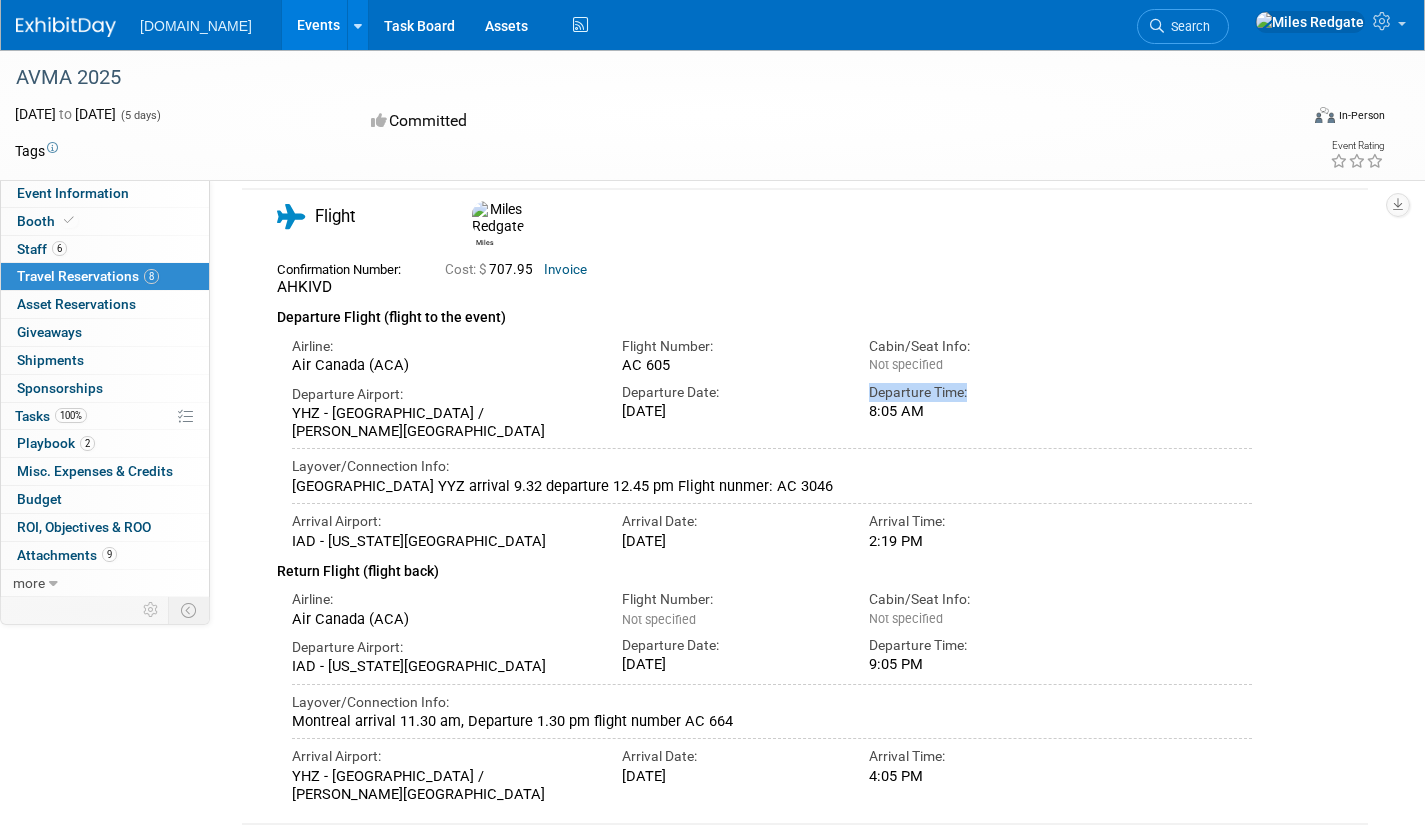 drag, startPoint x: 865, startPoint y: 387, endPoint x: 1027, endPoint y: 382, distance: 162.07715 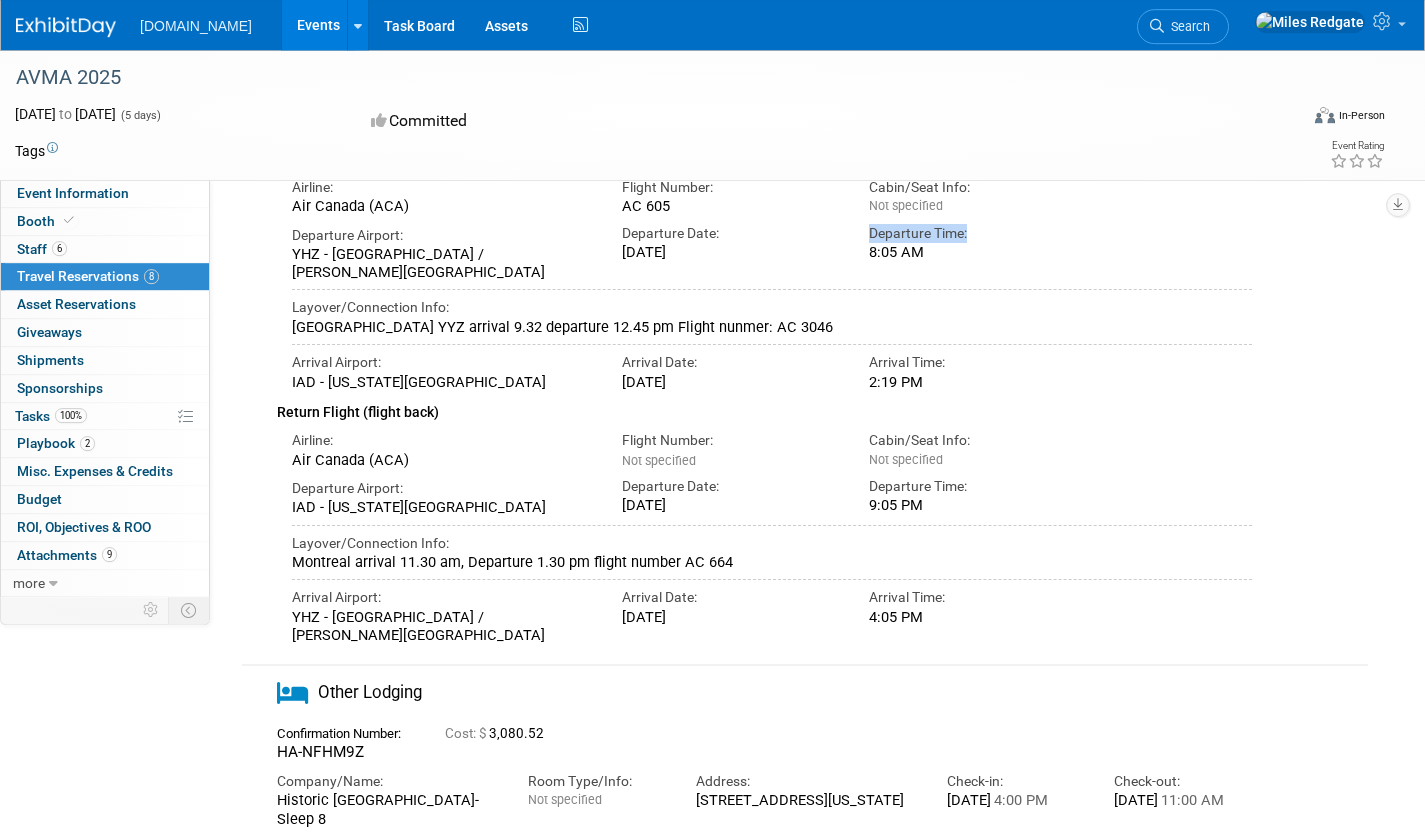 scroll, scrollTop: 272, scrollLeft: 0, axis: vertical 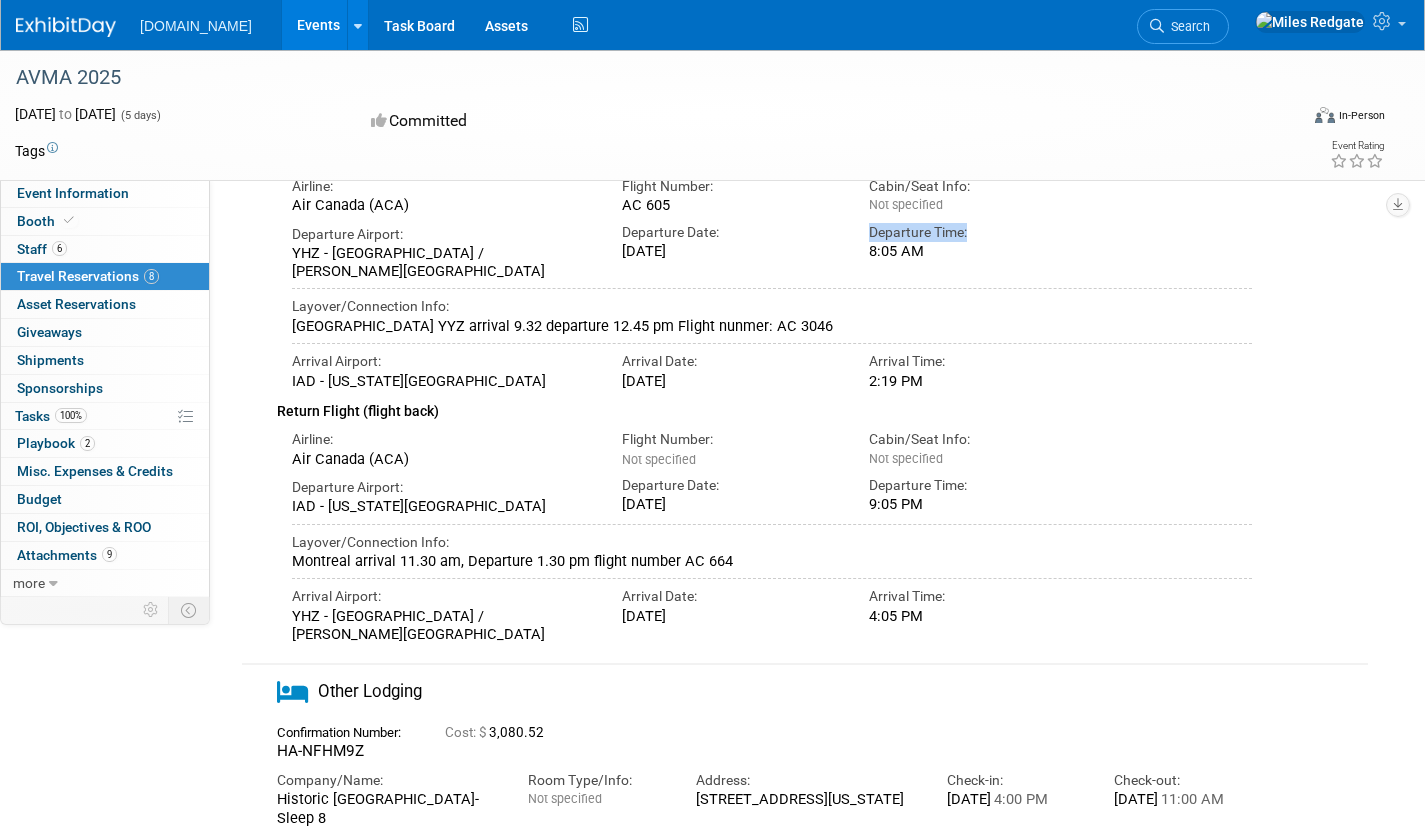 drag, startPoint x: 916, startPoint y: 353, endPoint x: 852, endPoint y: 355, distance: 64.03124 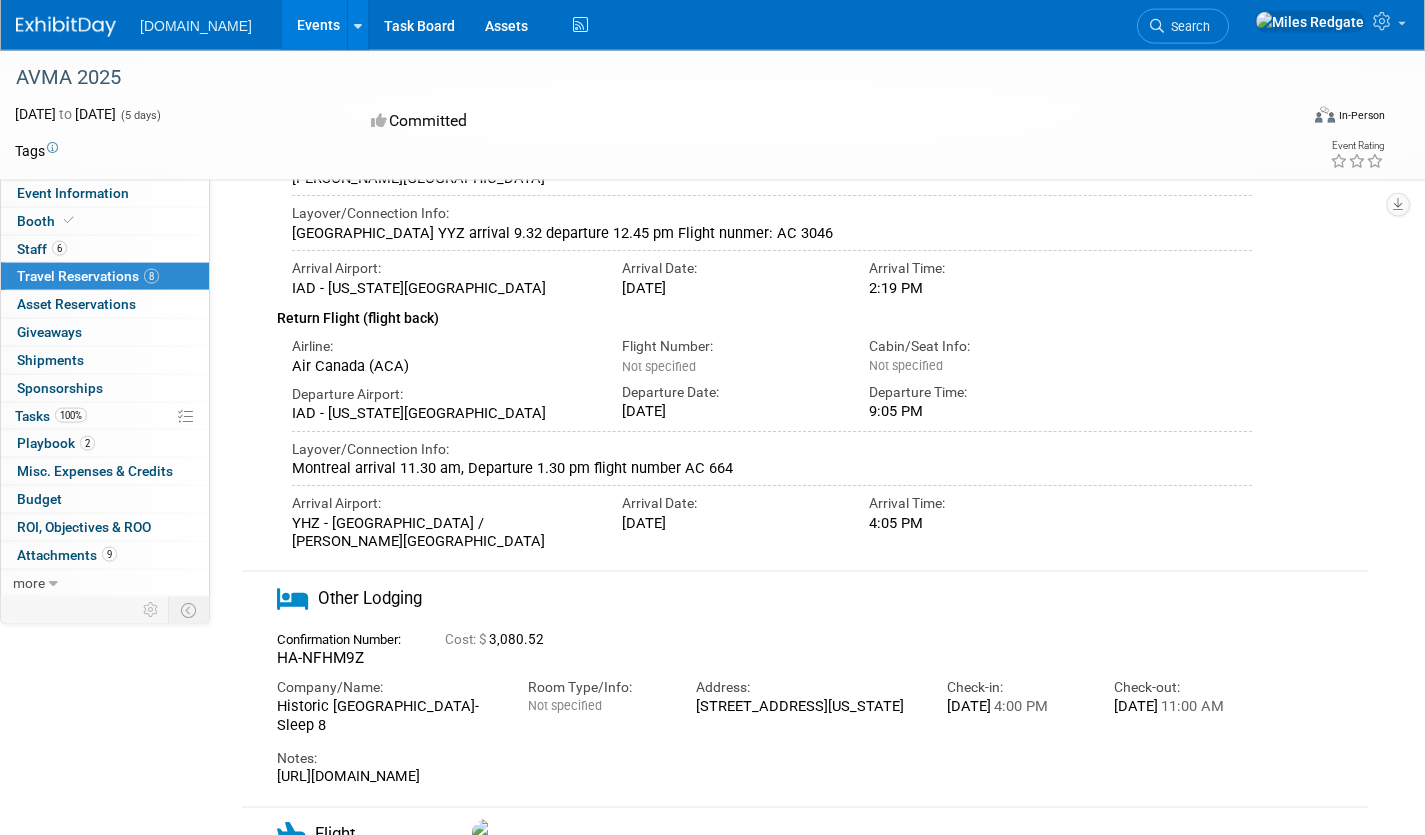 scroll, scrollTop: 368, scrollLeft: 0, axis: vertical 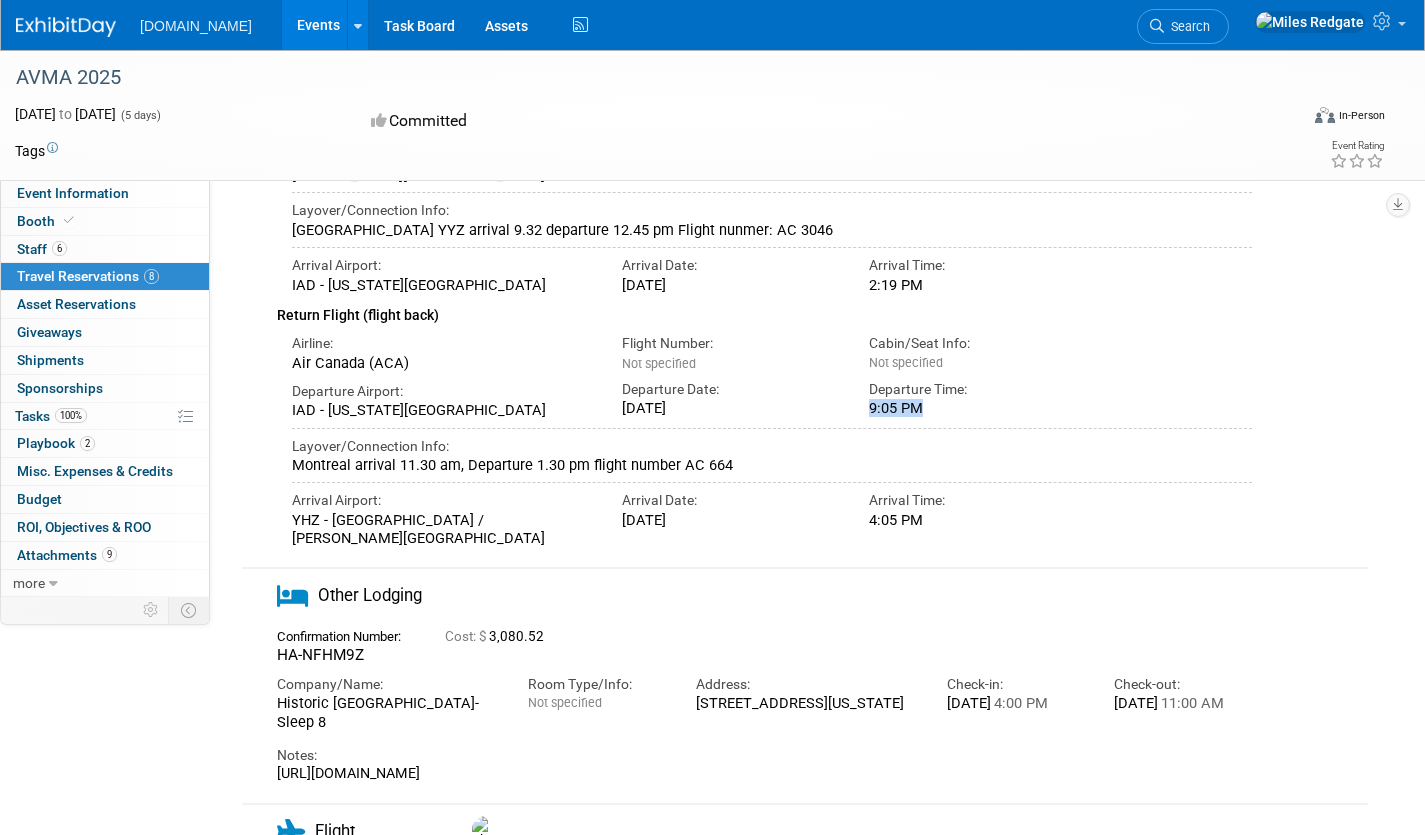 drag, startPoint x: 860, startPoint y: 389, endPoint x: 1002, endPoint y: 381, distance: 142.22517 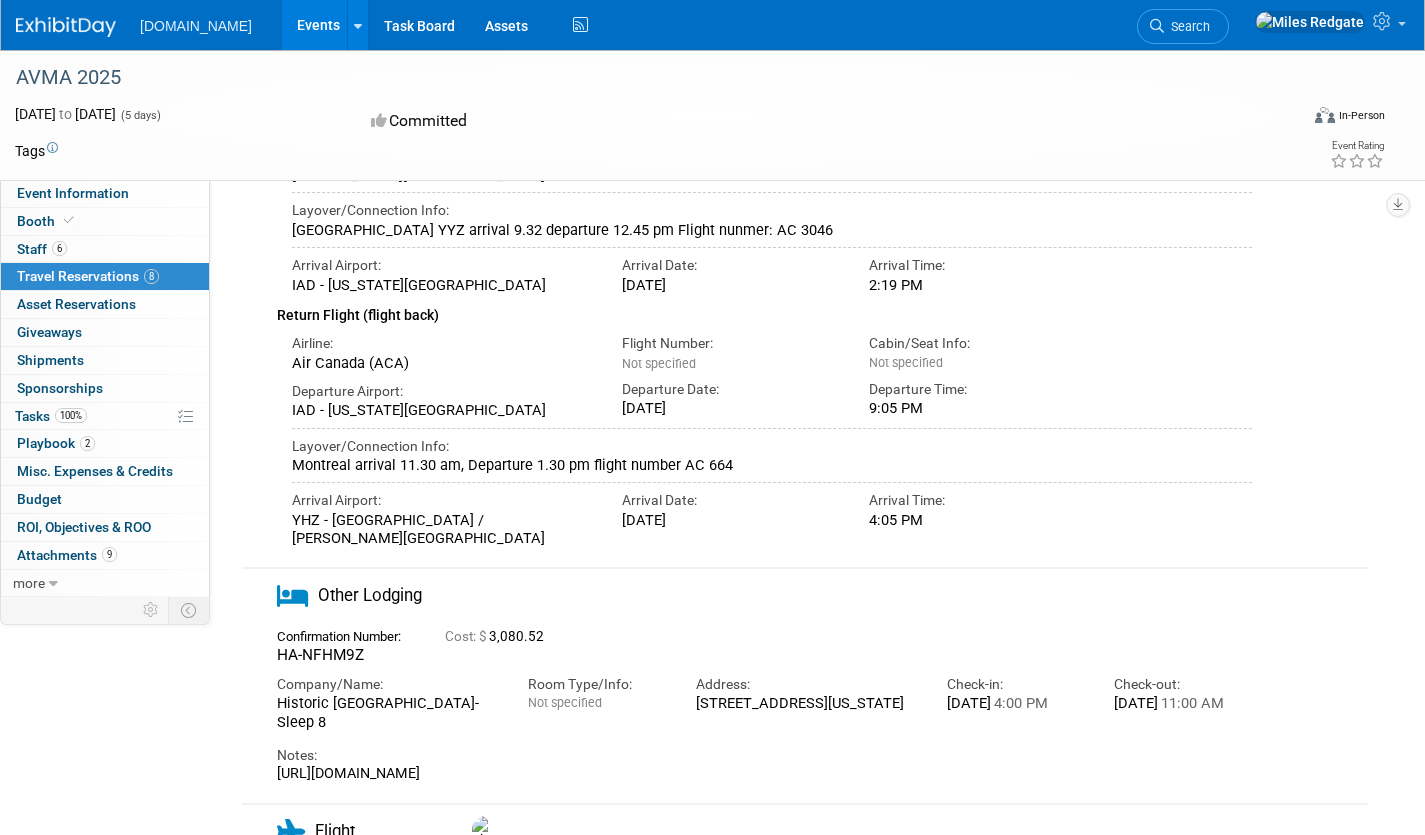 click on "9:05 PM" at bounding box center [977, 408] 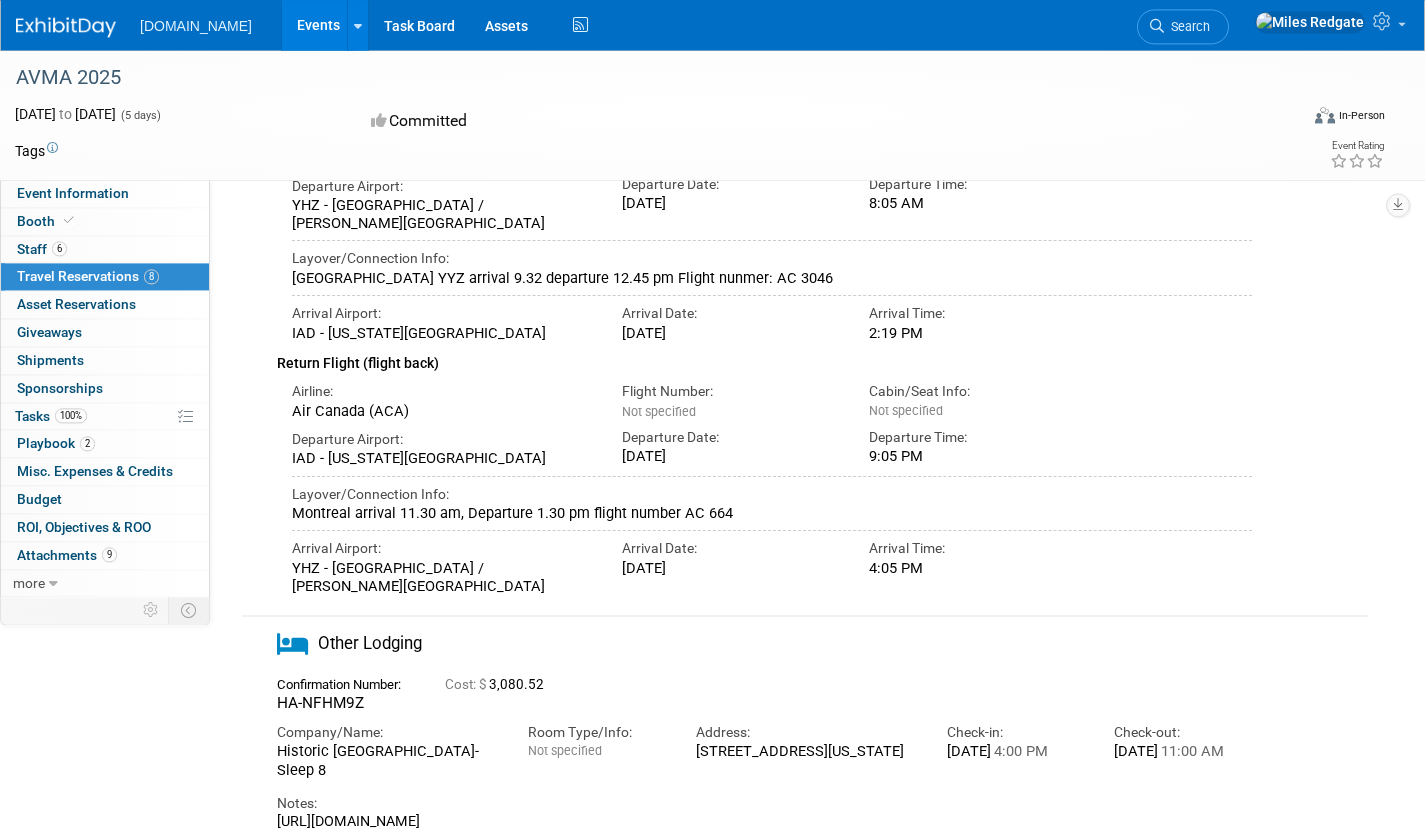 scroll, scrollTop: 272, scrollLeft: 0, axis: vertical 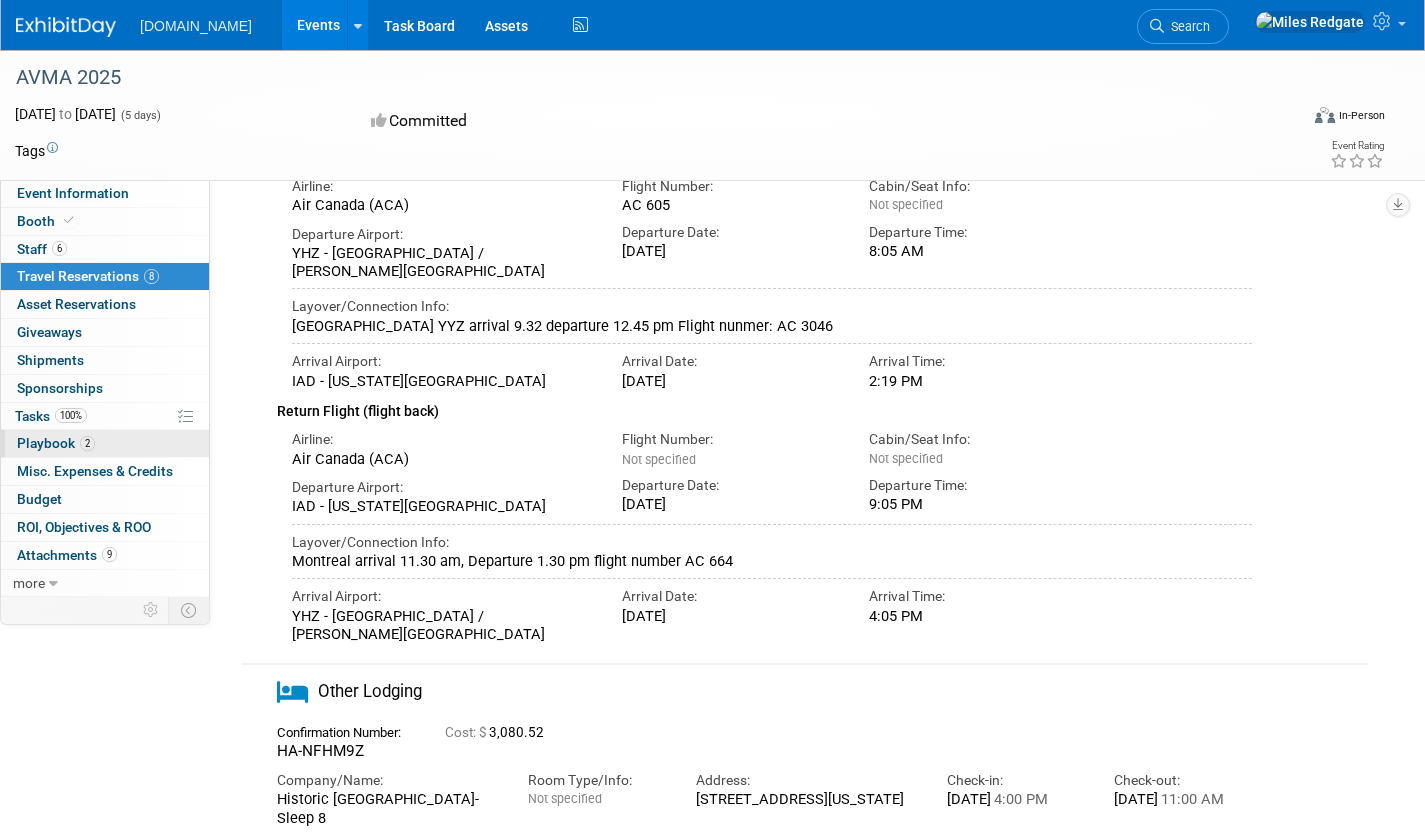 click on "Playbook 2" at bounding box center (56, 443) 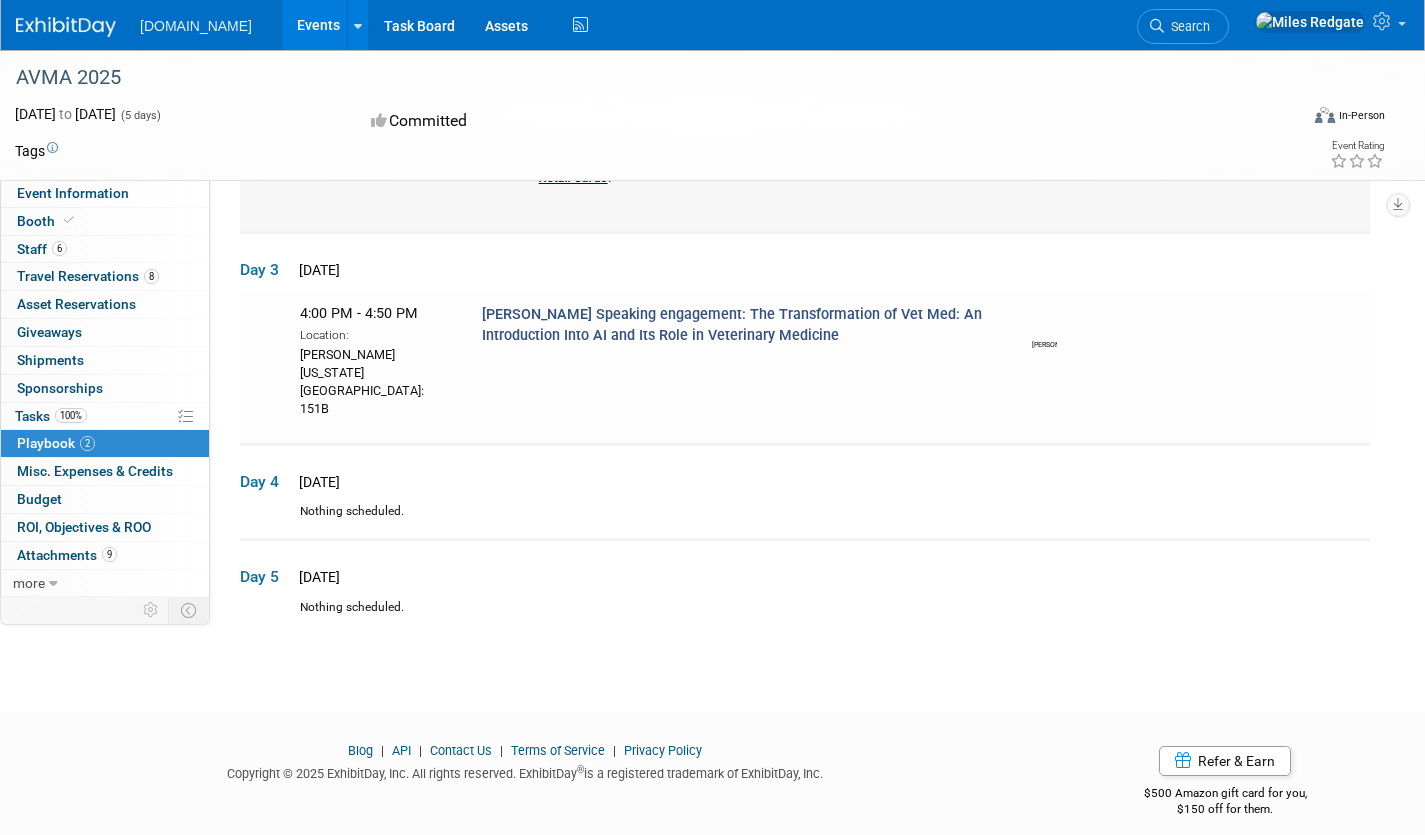 scroll, scrollTop: 160, scrollLeft: 0, axis: vertical 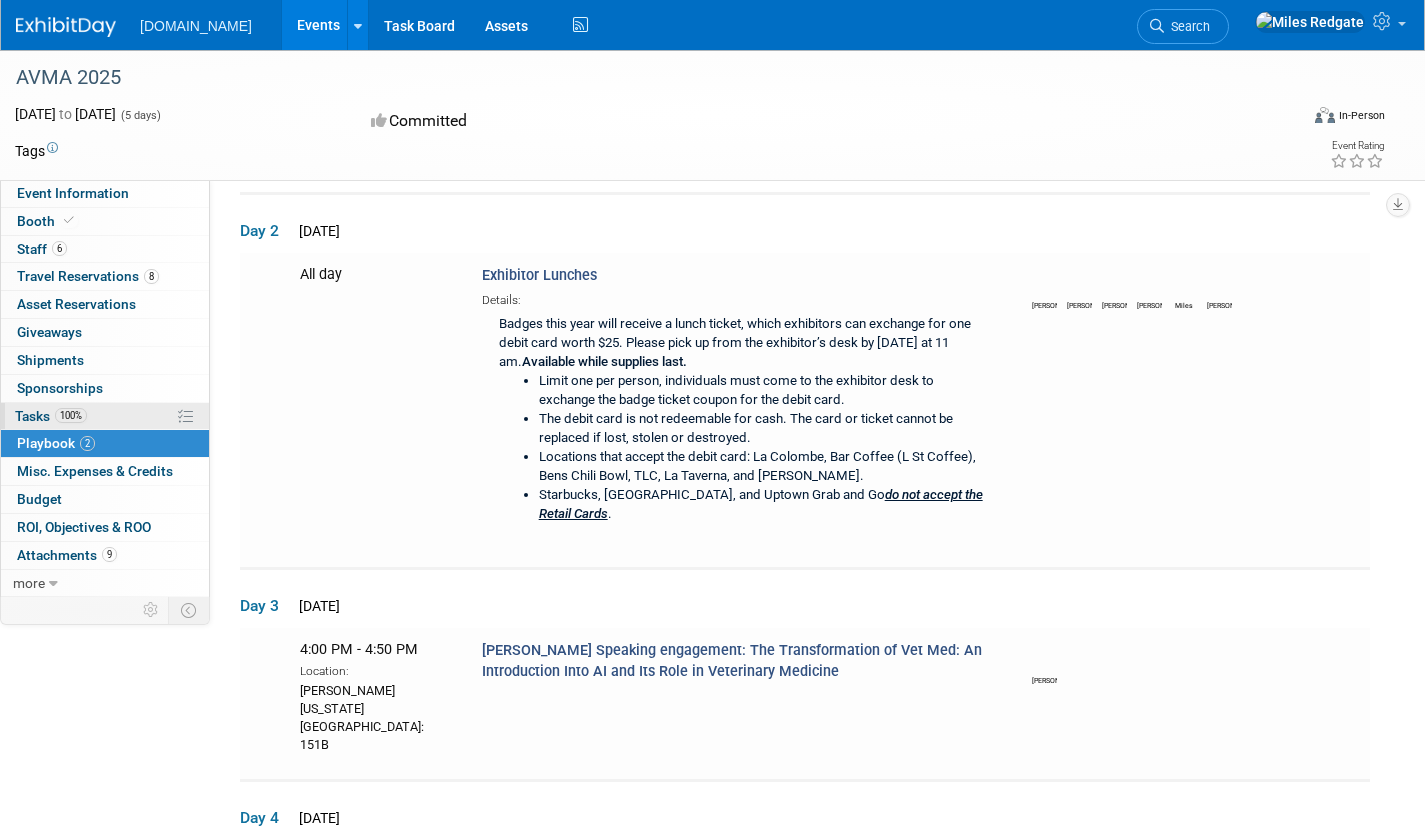 click on "Tasks 100%" at bounding box center (51, 416) 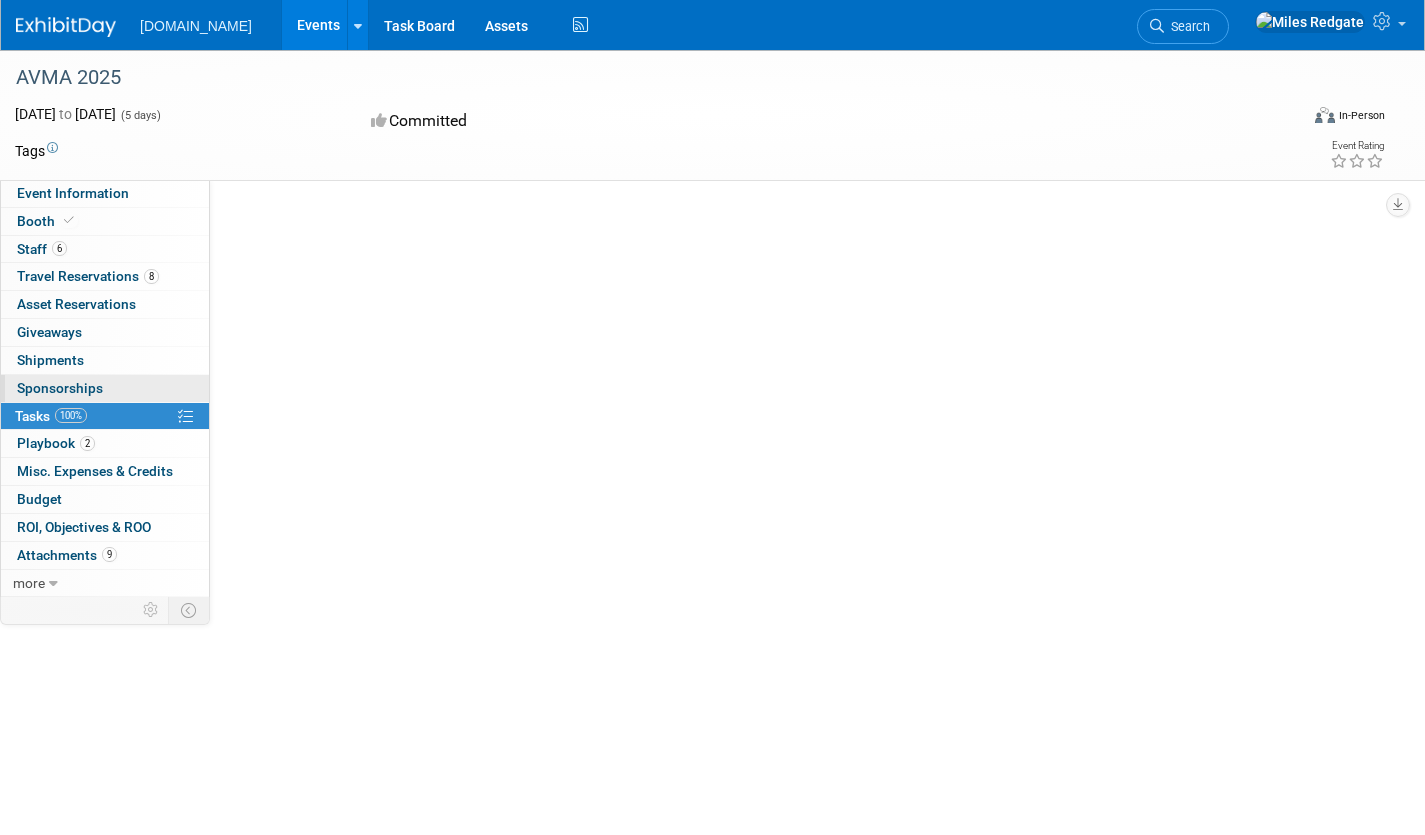 scroll, scrollTop: 0, scrollLeft: 0, axis: both 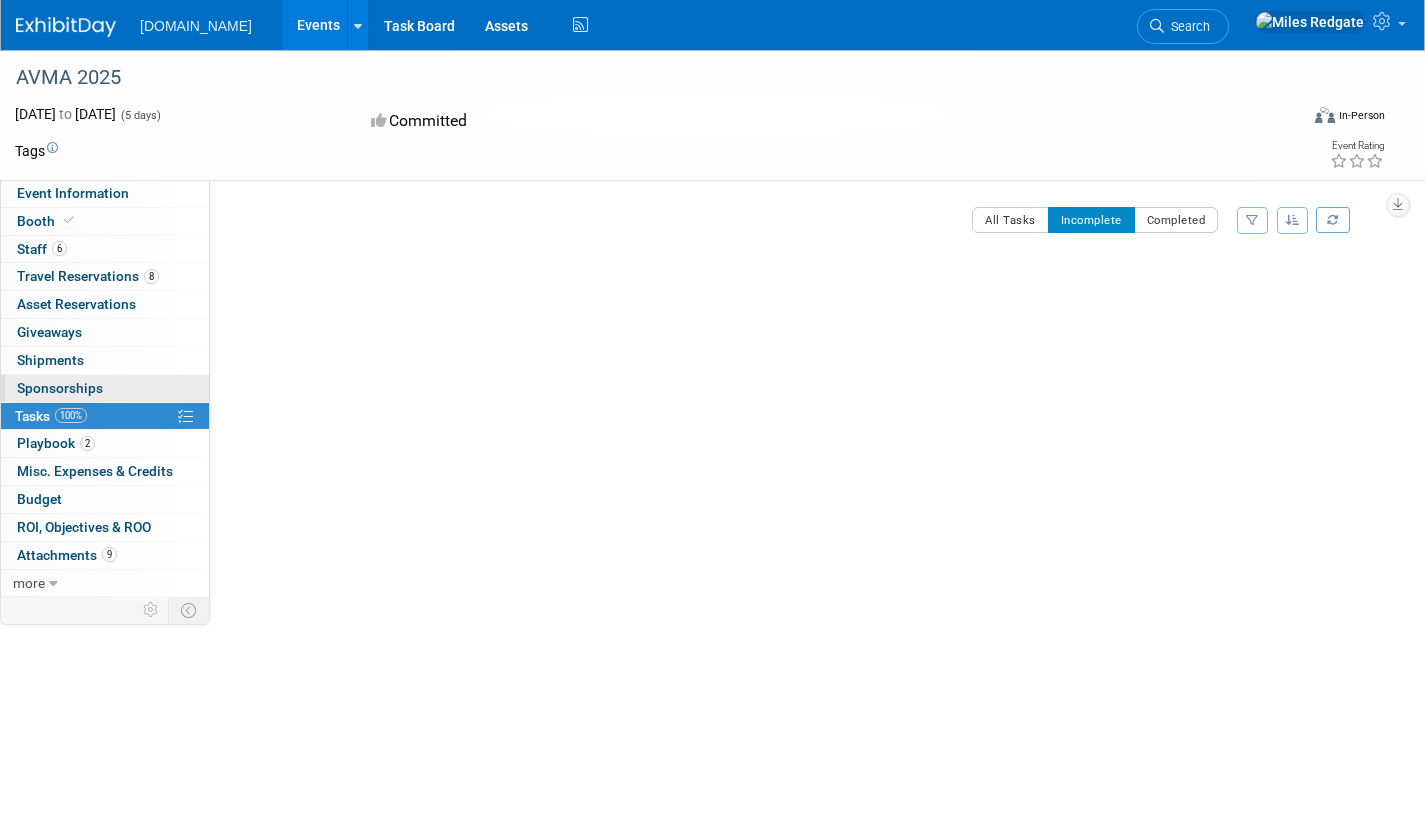 click on "Sponsorships 0" at bounding box center [60, 388] 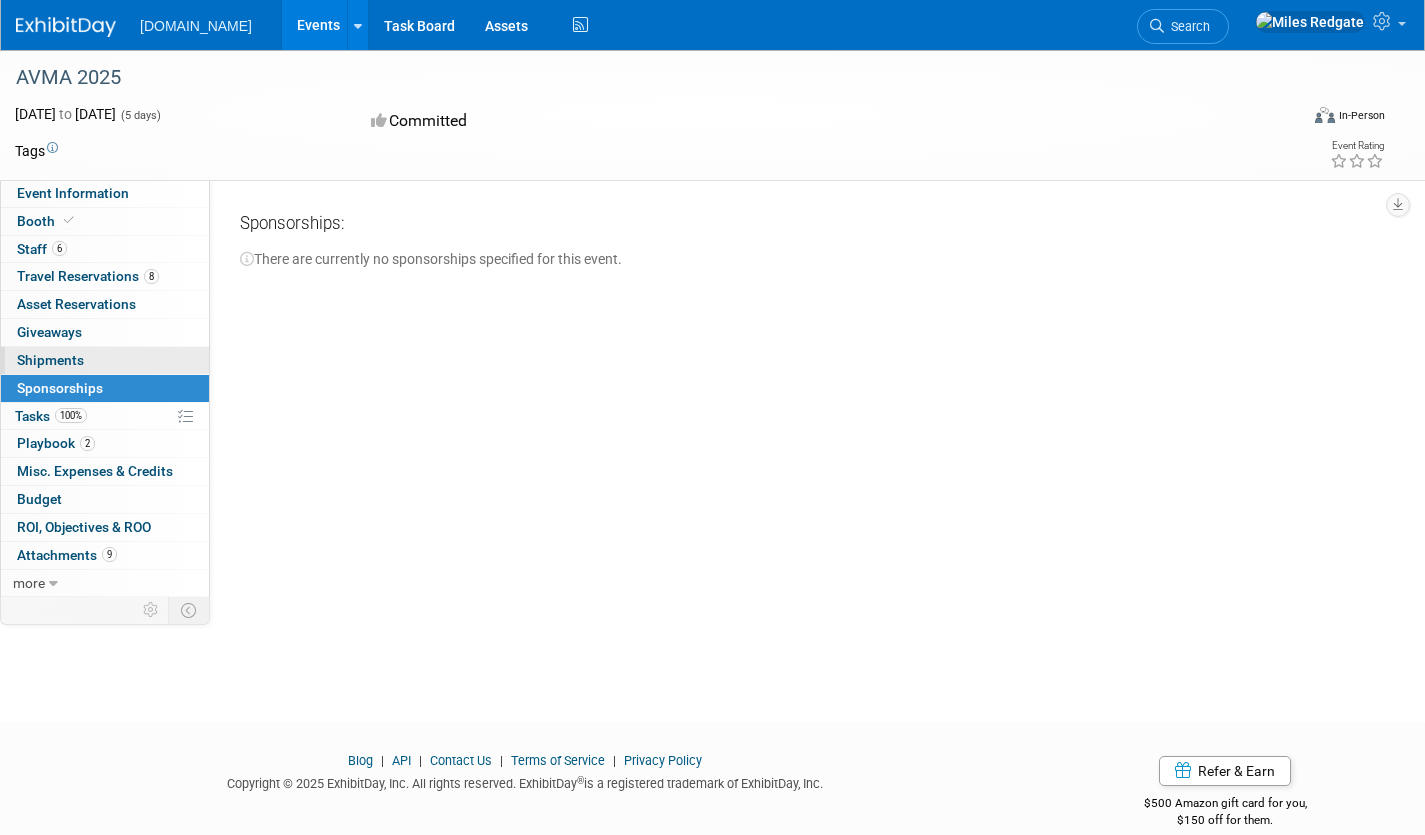 click on "Shipments 0" at bounding box center (50, 360) 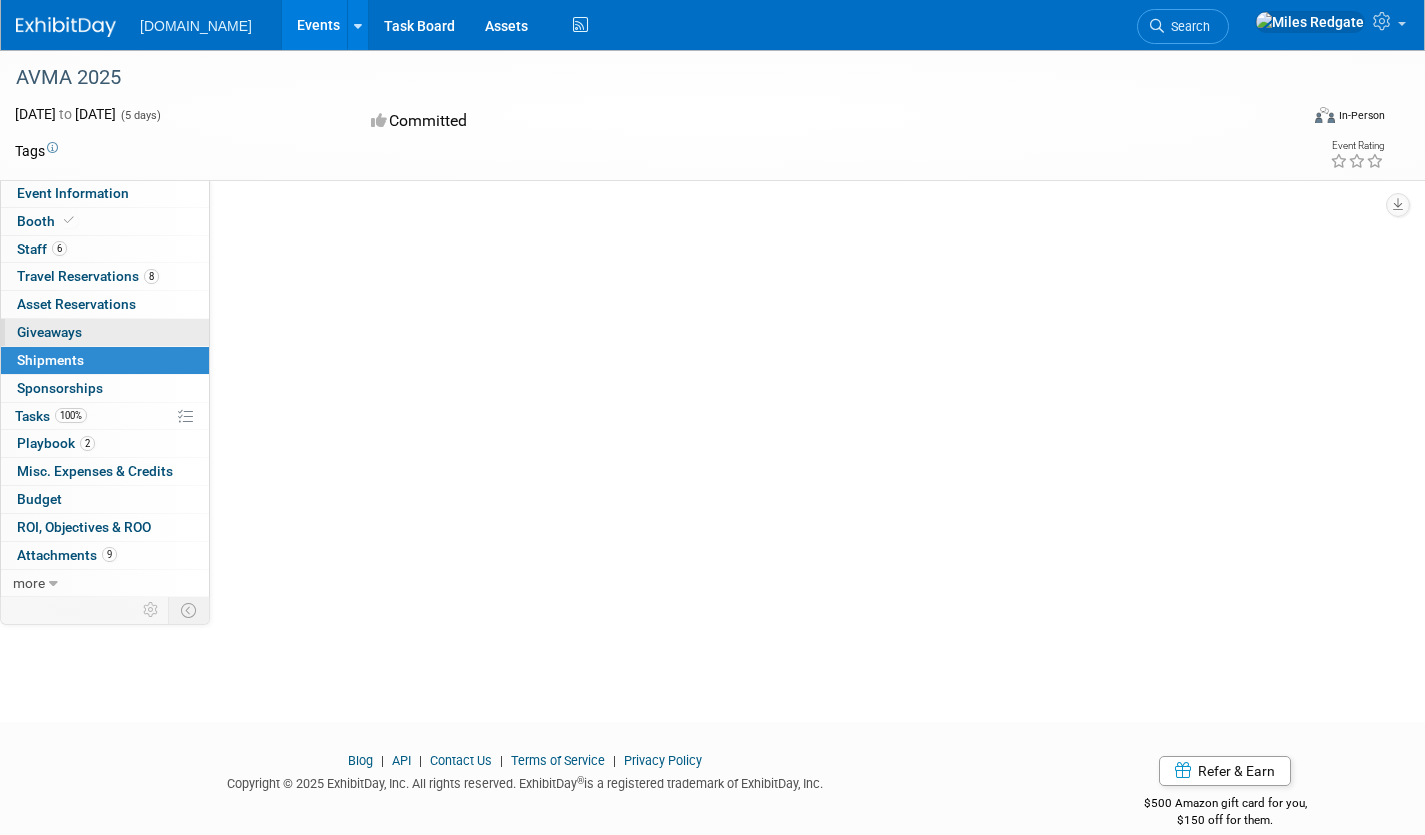 click on "0
Giveaways 0" at bounding box center (105, 332) 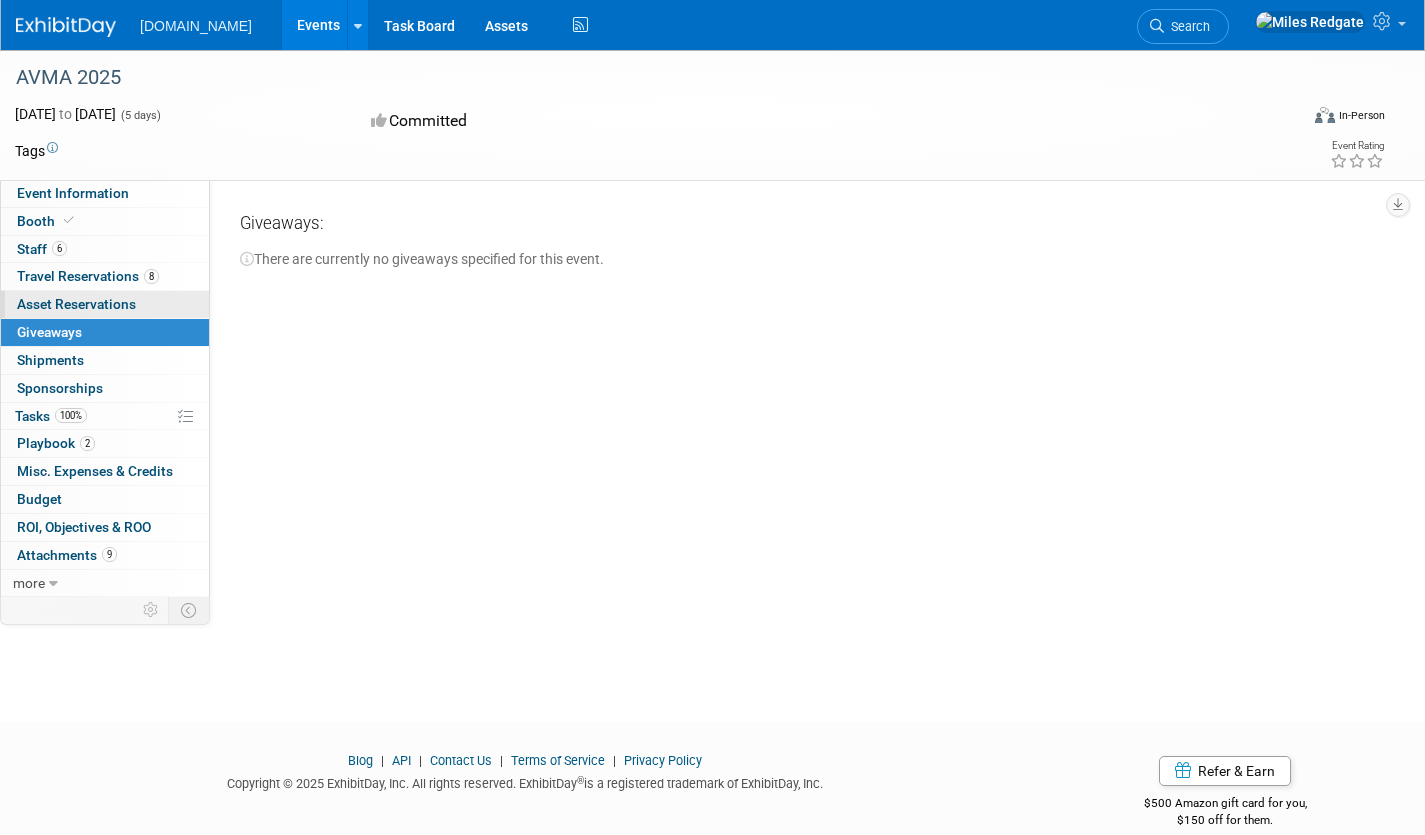 click on "Asset Reservations 0" at bounding box center [76, 304] 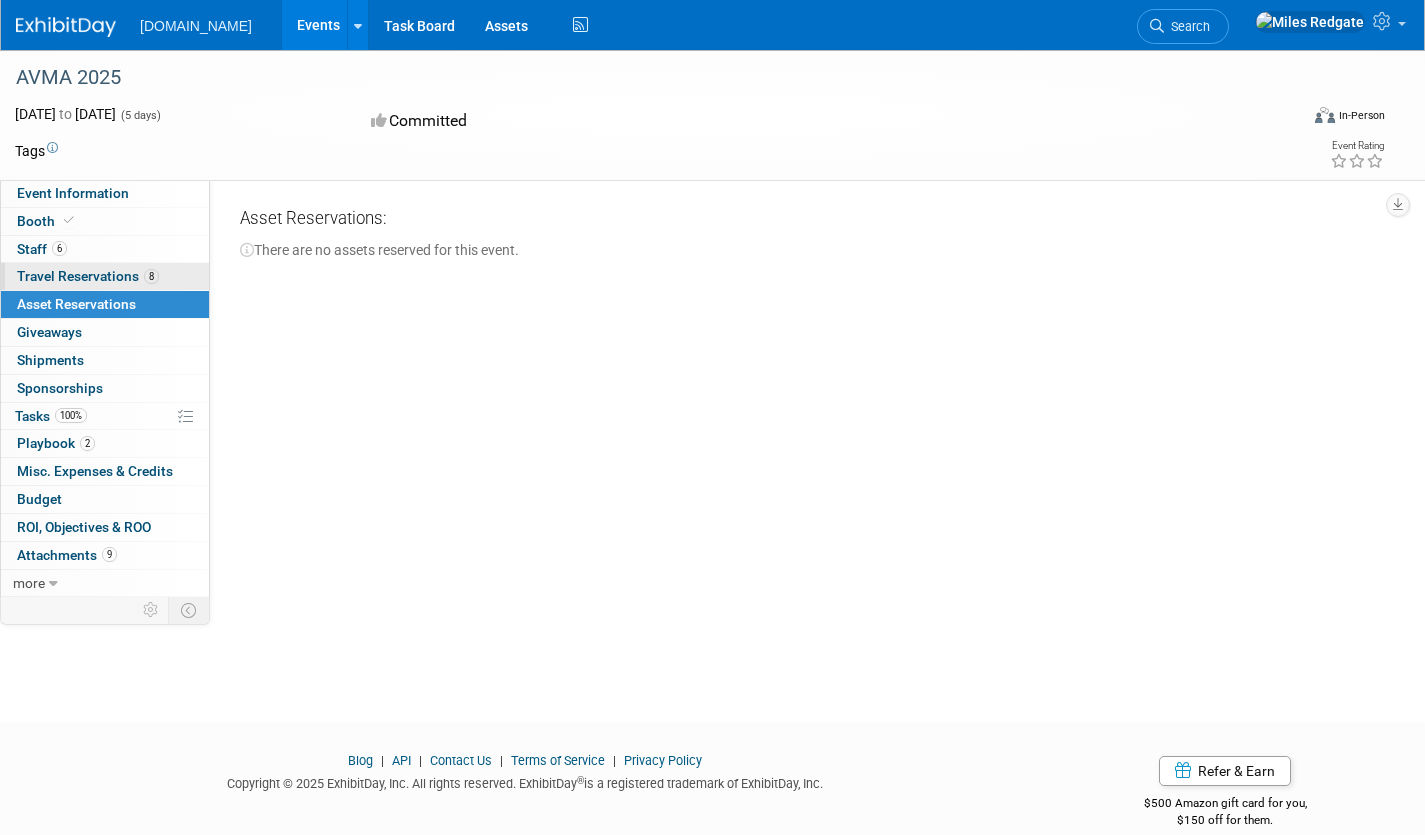 click on "Travel Reservations 8" at bounding box center (88, 276) 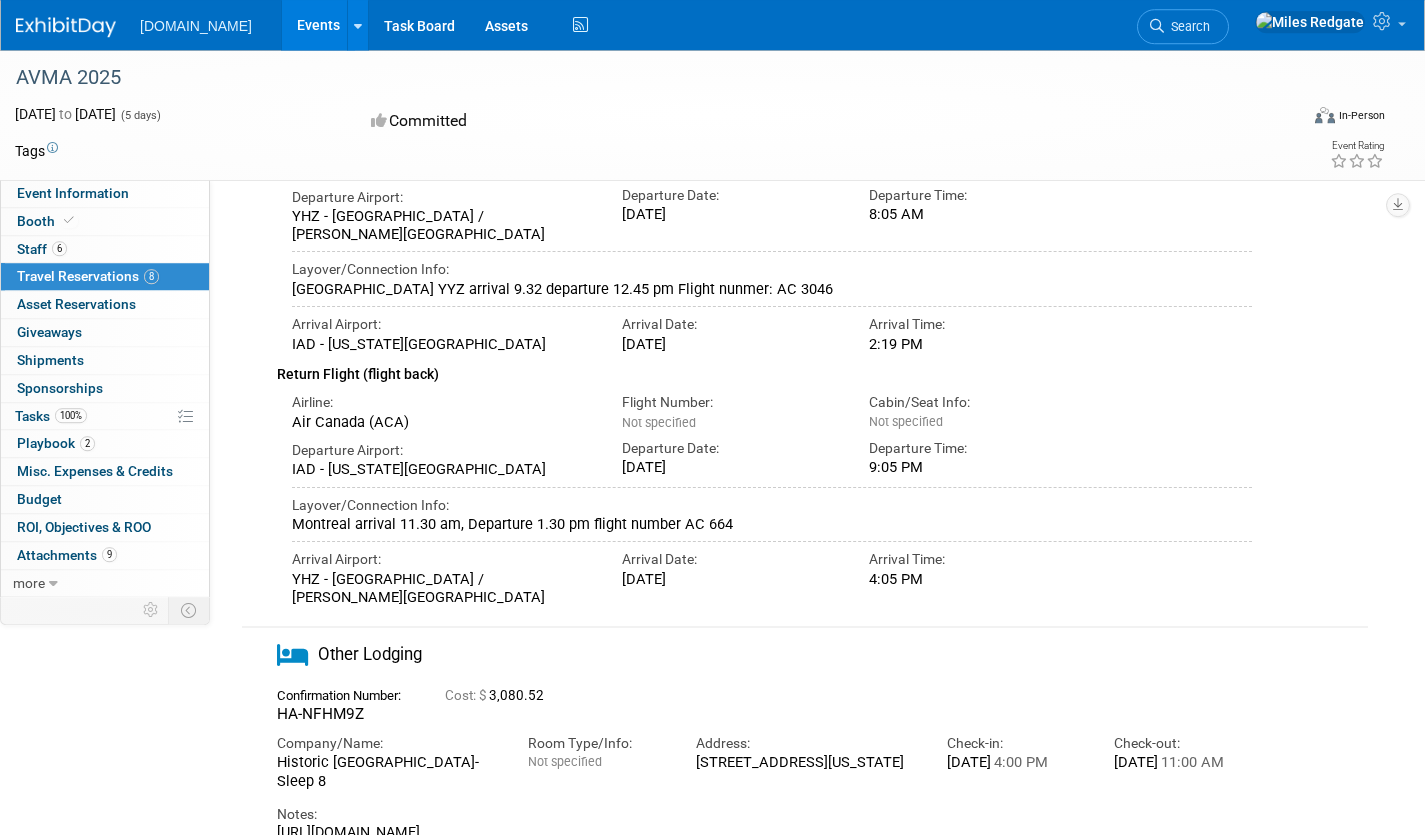 scroll, scrollTop: 368, scrollLeft: 0, axis: vertical 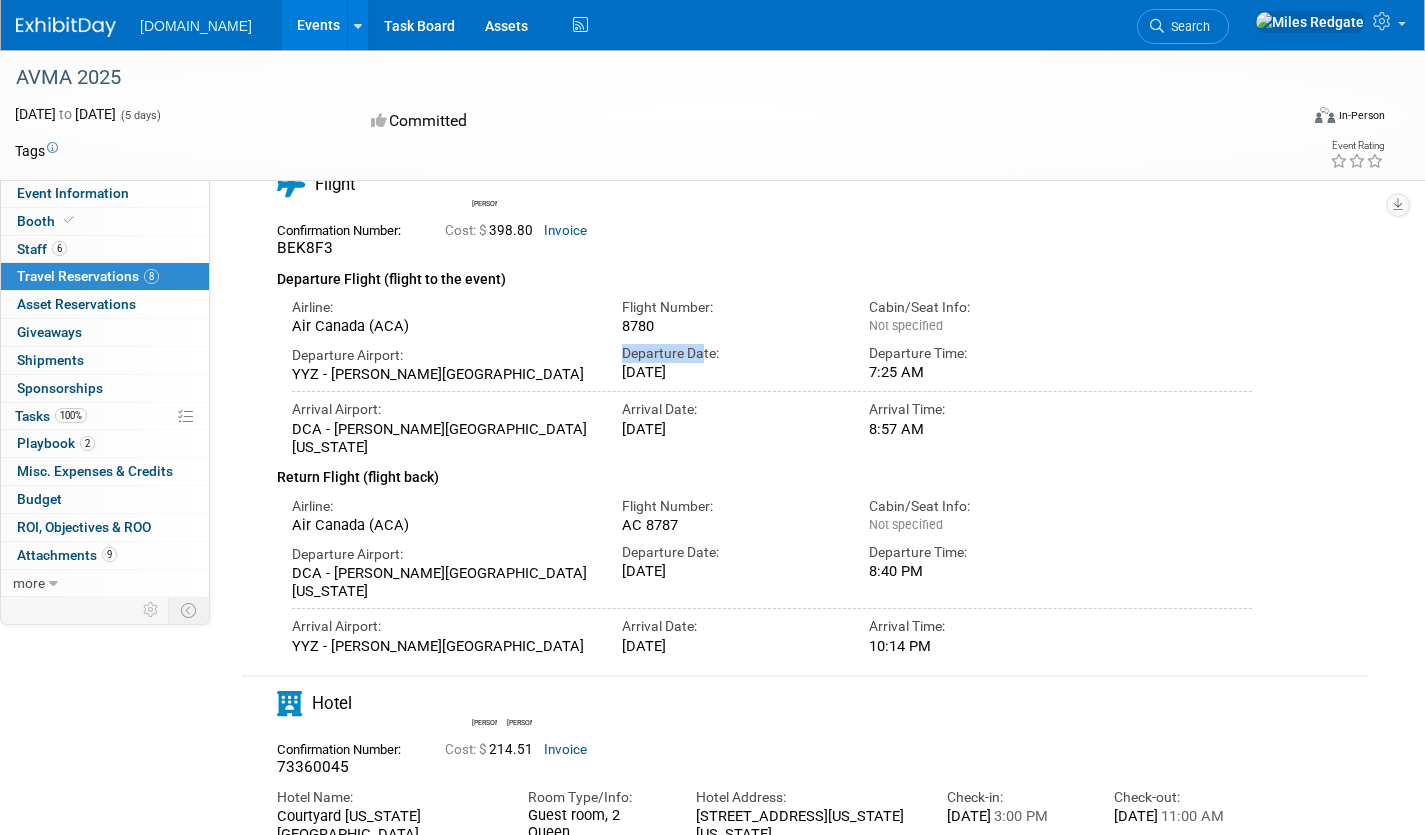 drag, startPoint x: 624, startPoint y: 335, endPoint x: 702, endPoint y: 341, distance: 78.23043 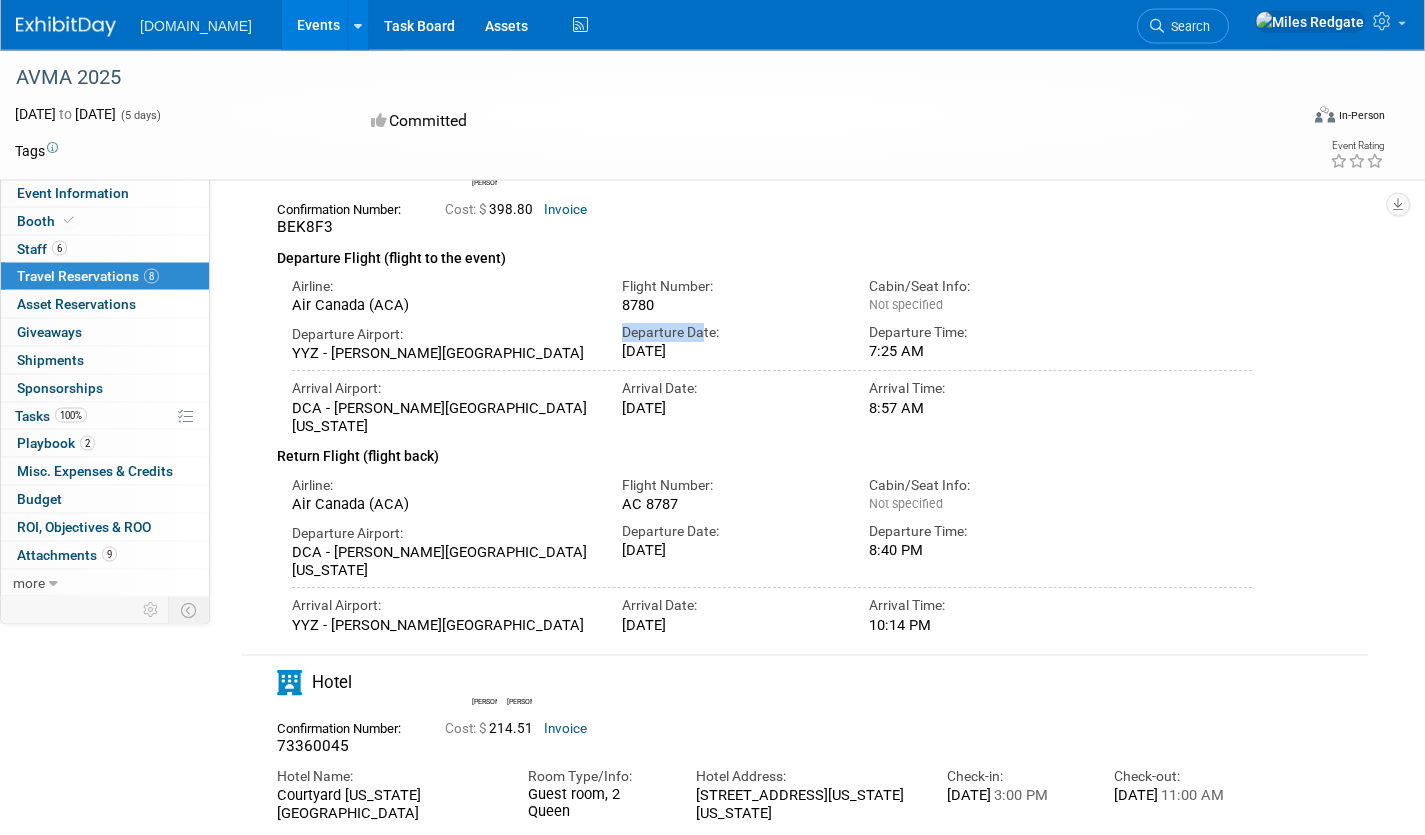 scroll, scrollTop: 1024, scrollLeft: 0, axis: vertical 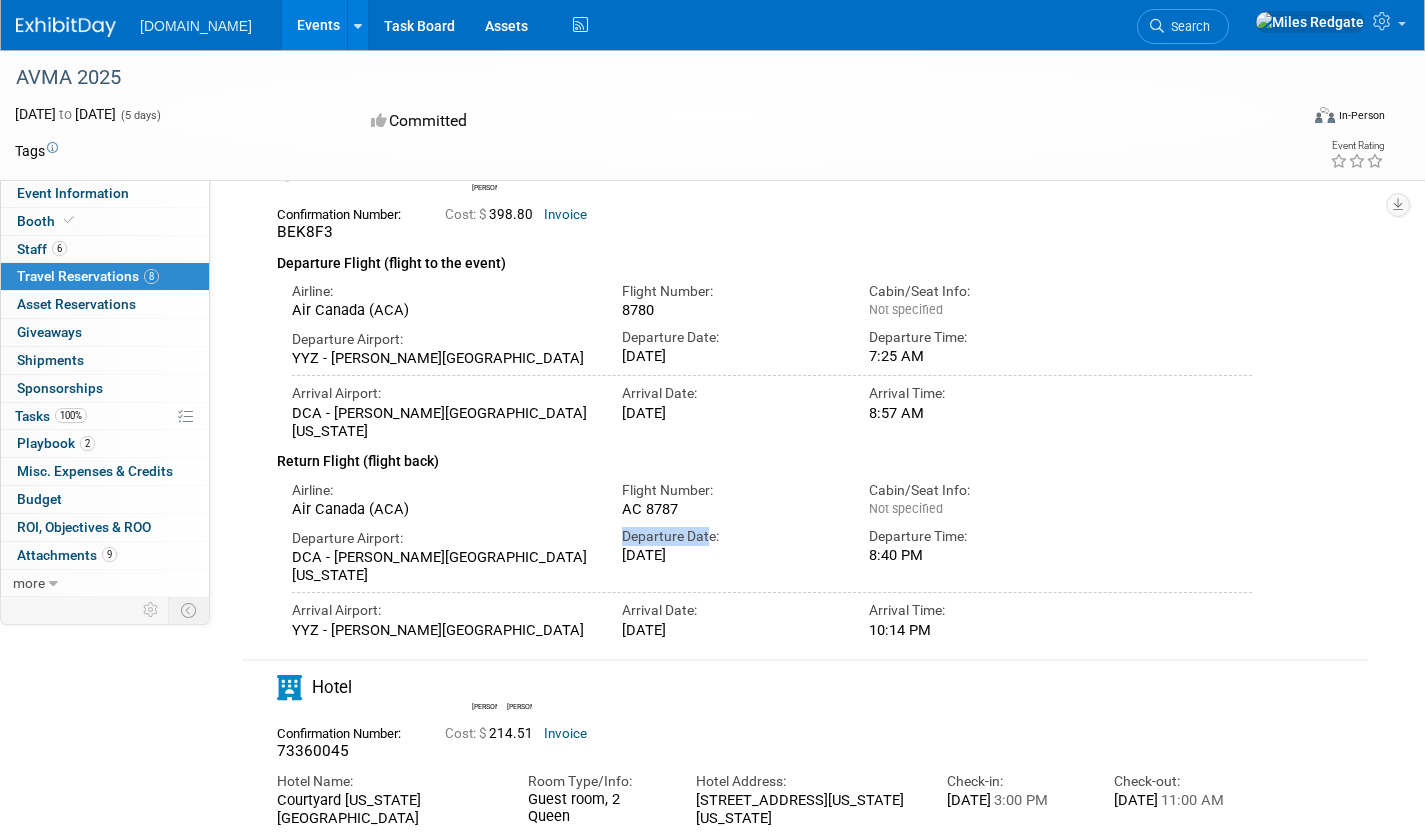 drag, startPoint x: 625, startPoint y: 523, endPoint x: 710, endPoint y: 524, distance: 85.00588 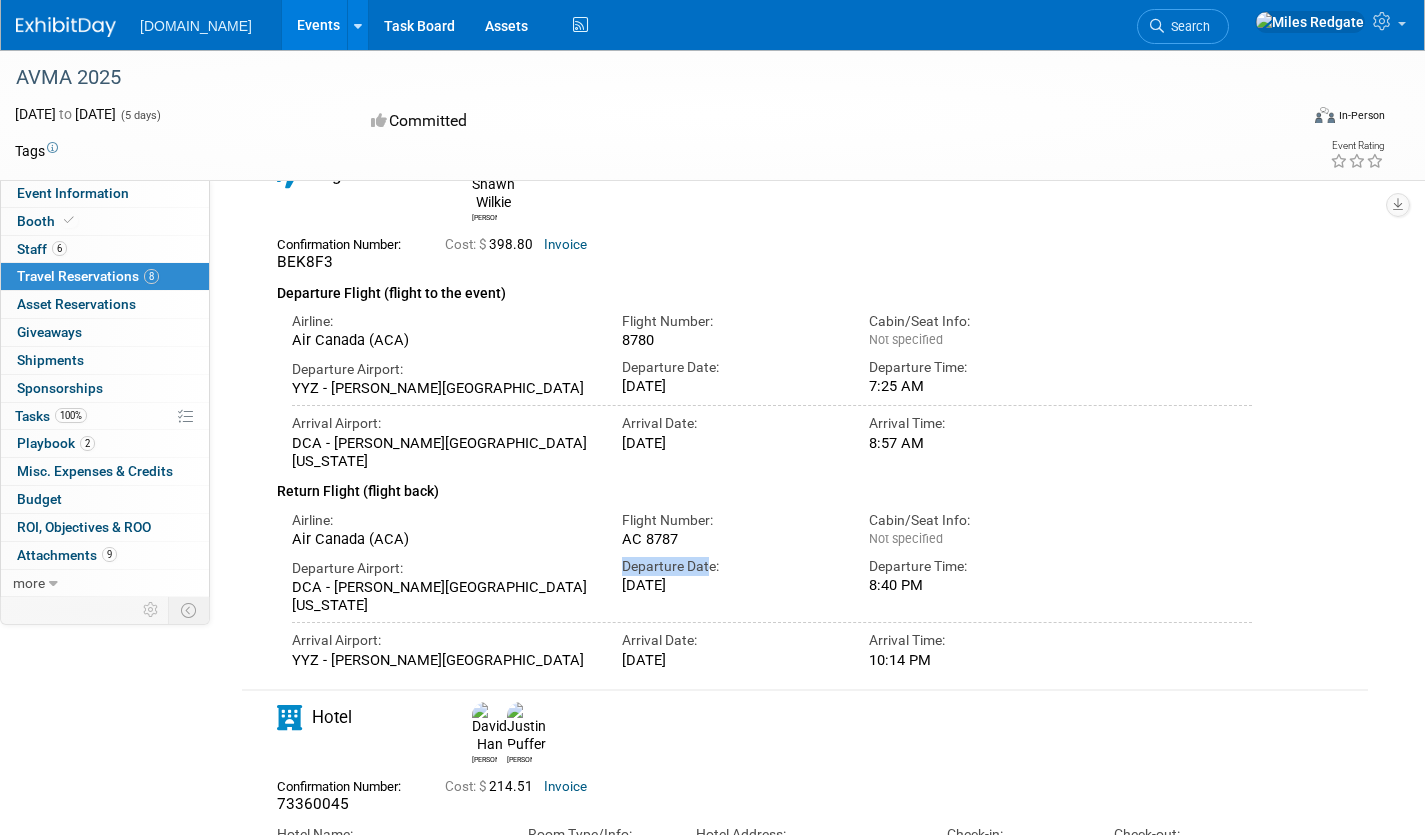 click on "Departure Date:" at bounding box center (730, 566) 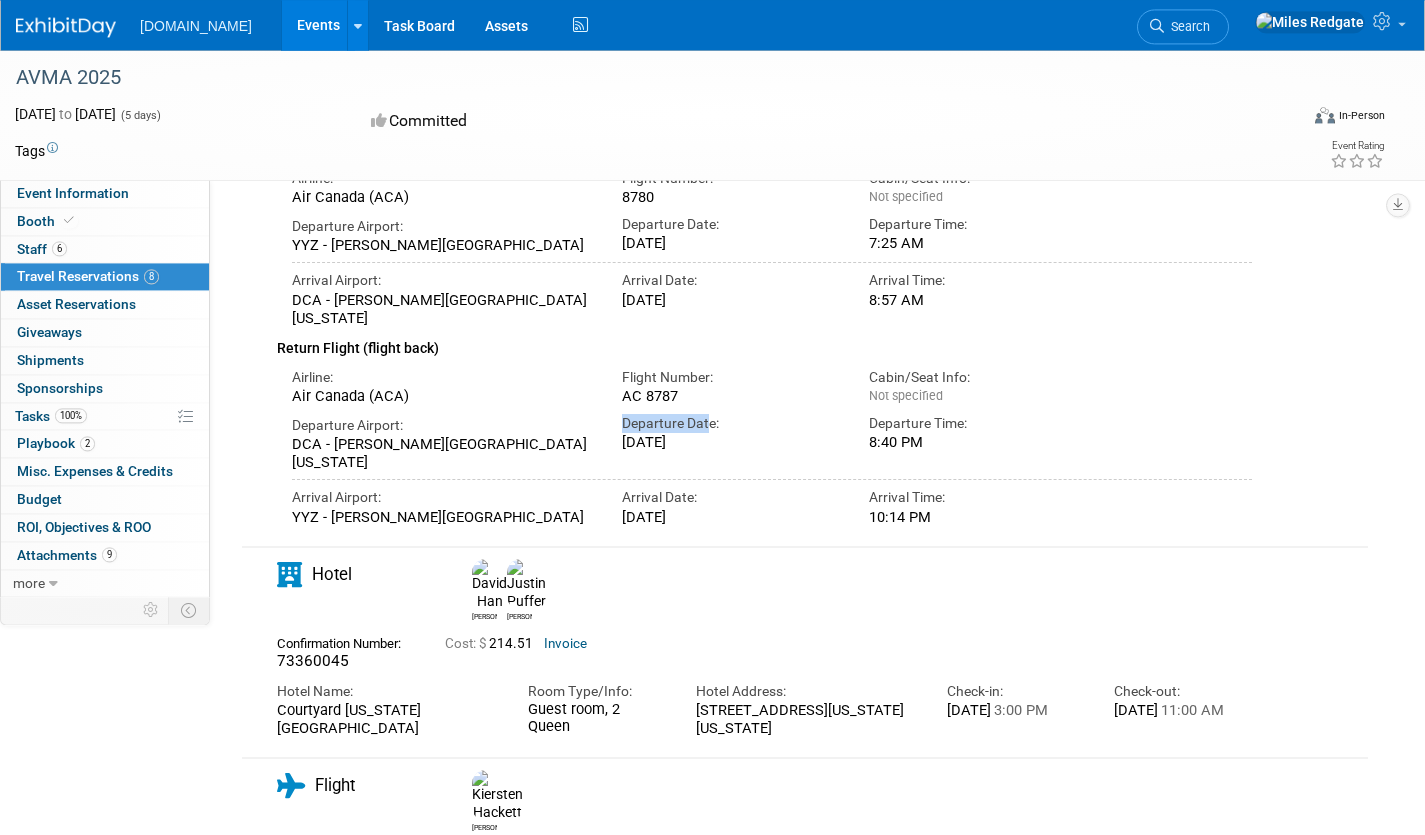 scroll, scrollTop: 1216, scrollLeft: 0, axis: vertical 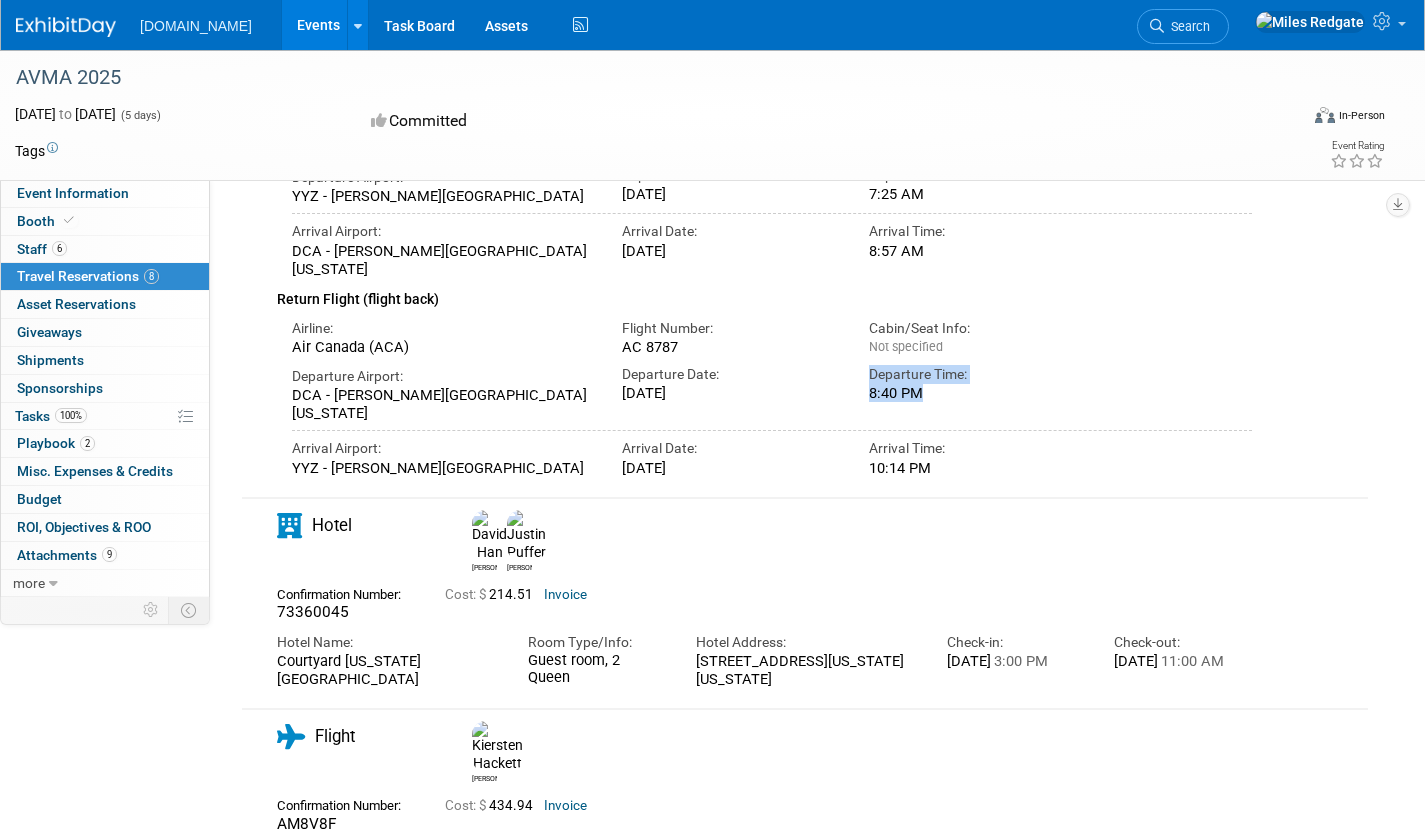 drag, startPoint x: 1052, startPoint y: 338, endPoint x: 858, endPoint y: 326, distance: 194.37077 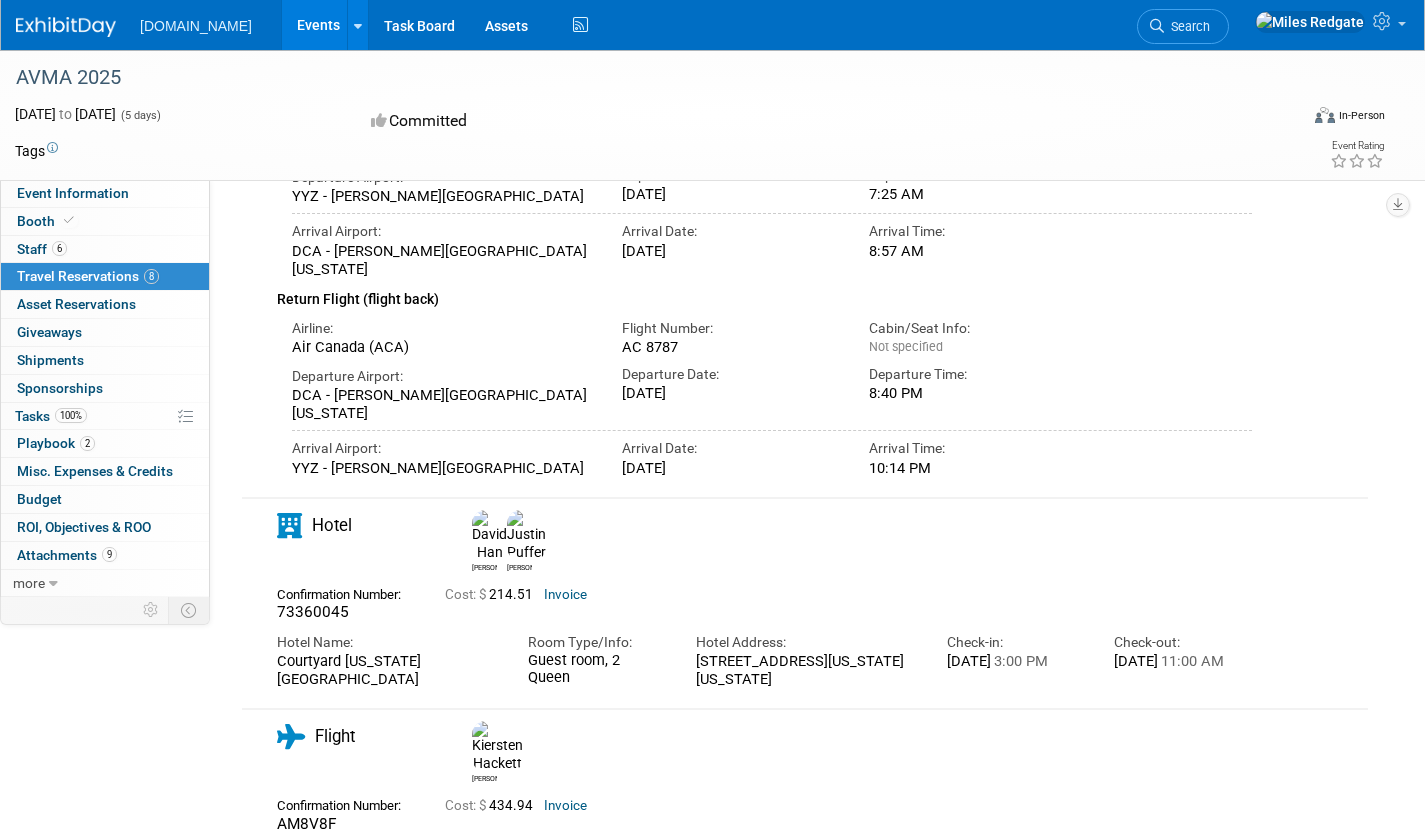 click on "Departure Time:
8:40 PM" at bounding box center [977, 380] 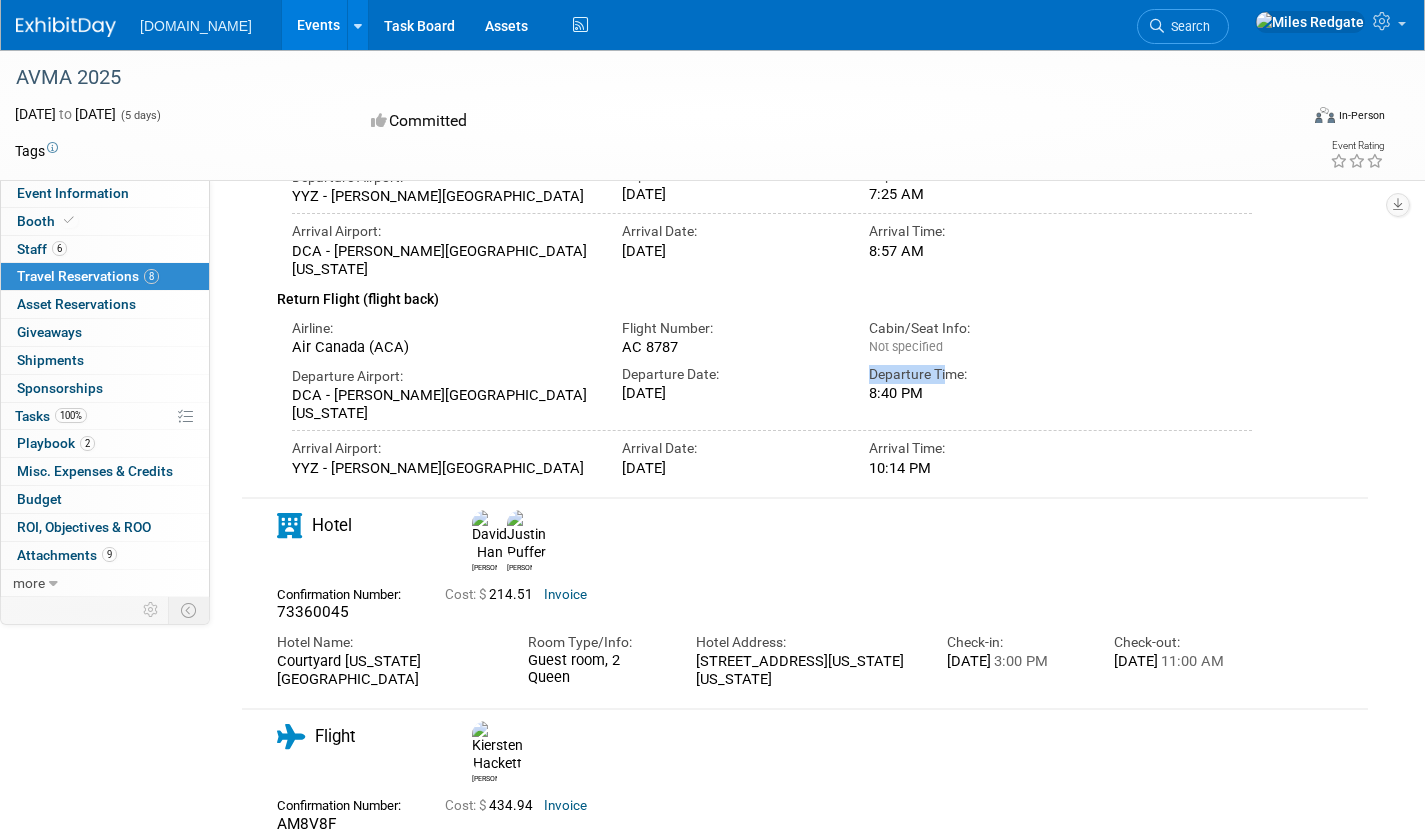 drag, startPoint x: 866, startPoint y: 327, endPoint x: 951, endPoint y: 329, distance: 85.02353 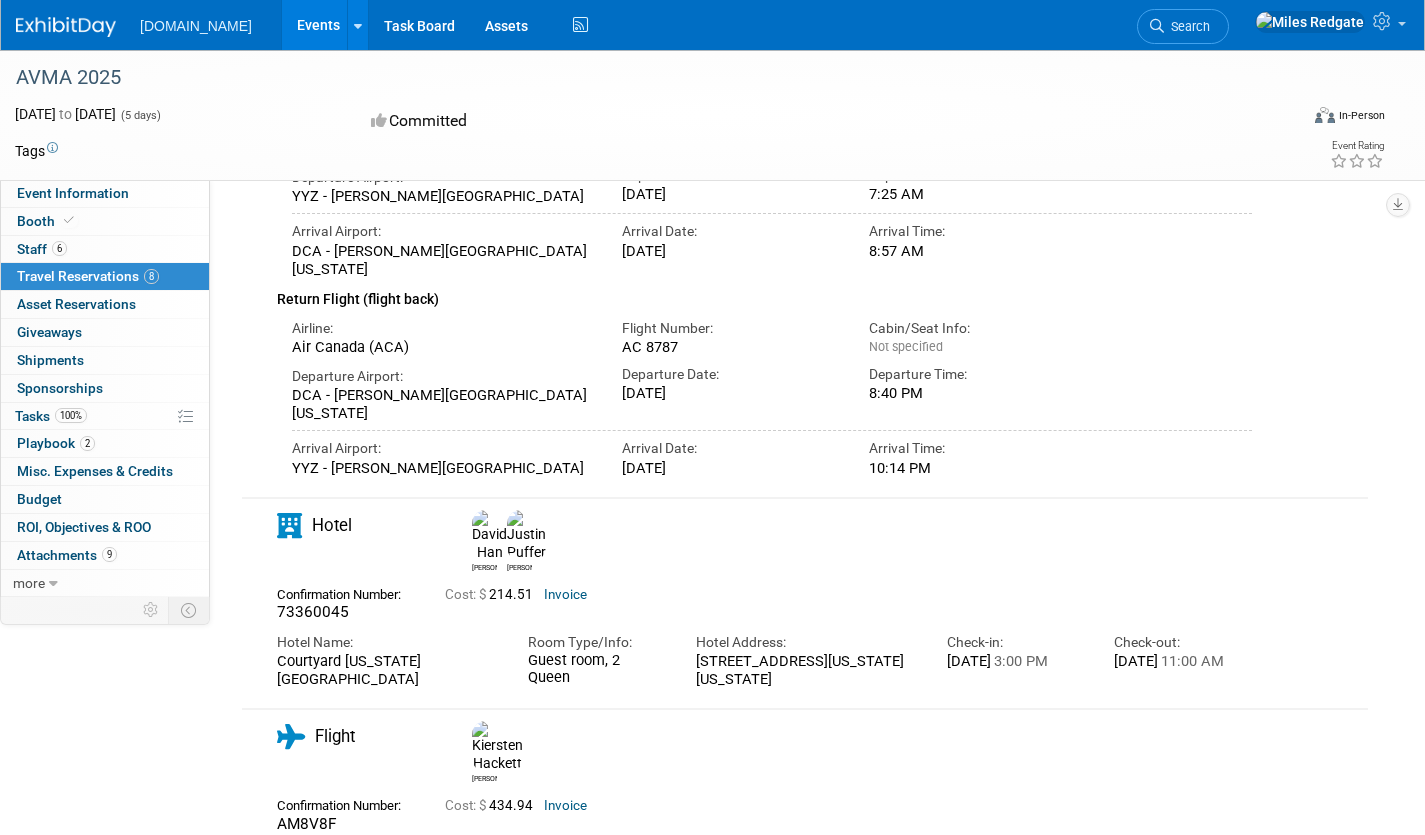 drag, startPoint x: 334, startPoint y: 342, endPoint x: 454, endPoint y: 371, distance: 123.454445 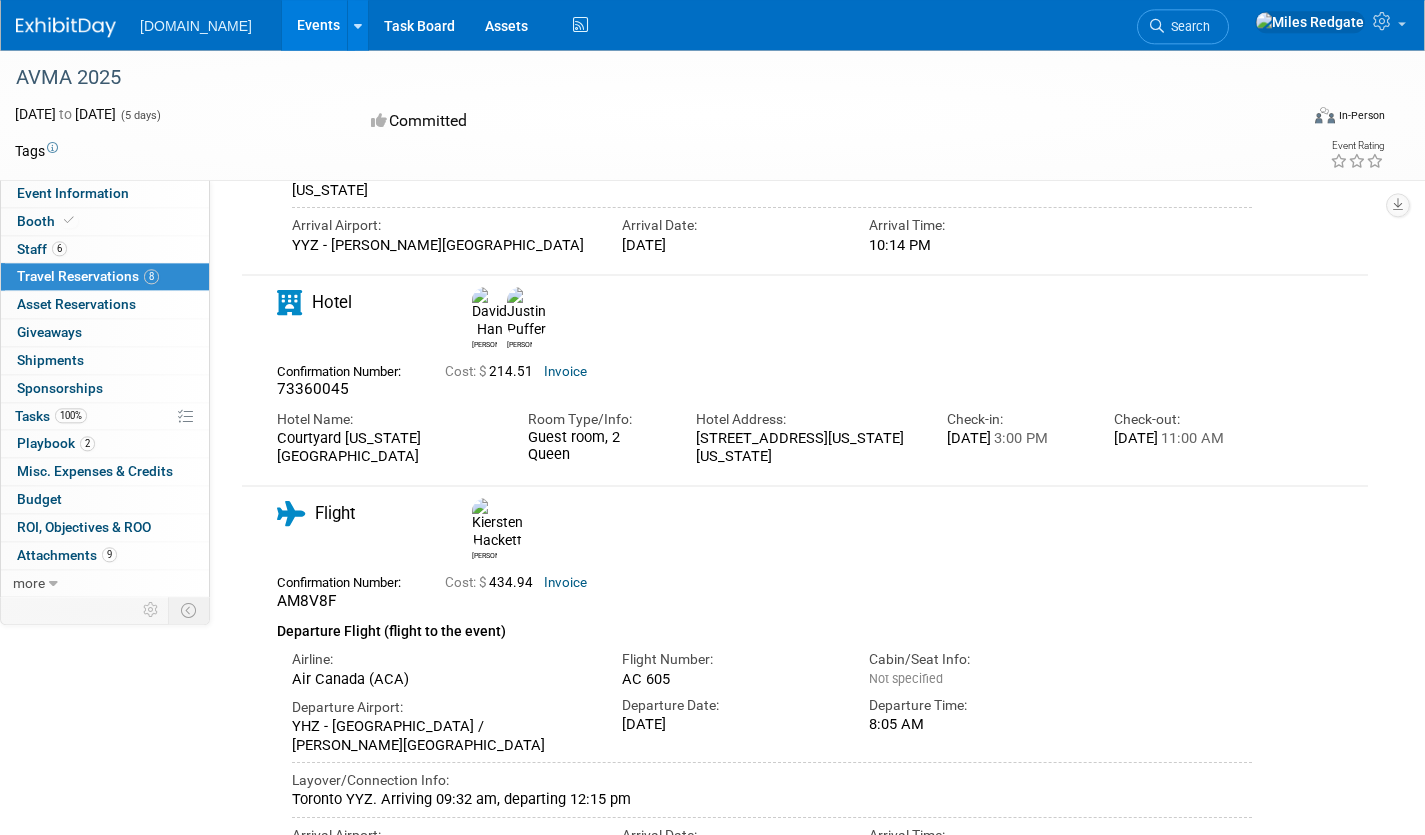 scroll, scrollTop: 1568, scrollLeft: 0, axis: vertical 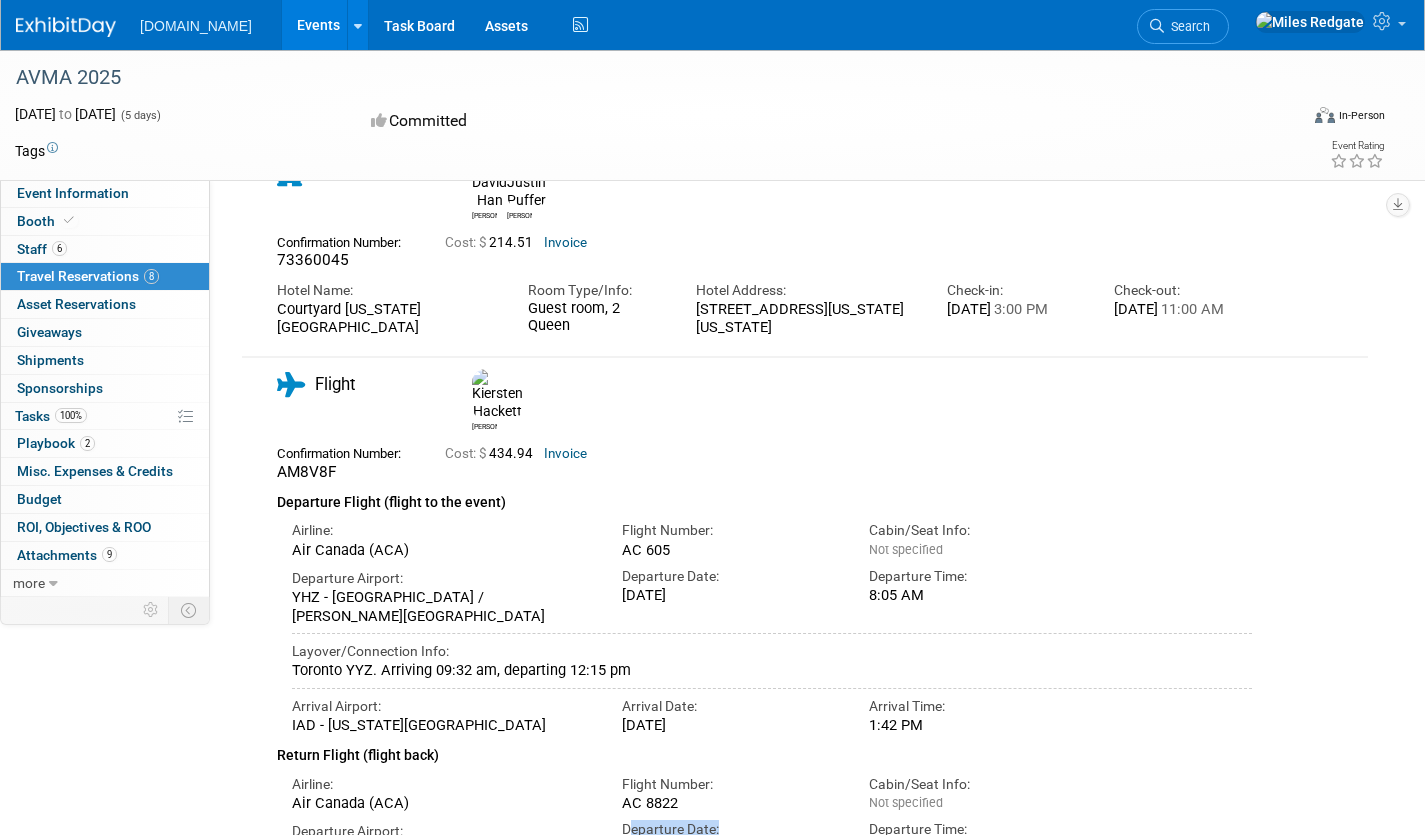 drag, startPoint x: 628, startPoint y: 717, endPoint x: 733, endPoint y: 725, distance: 105.30432 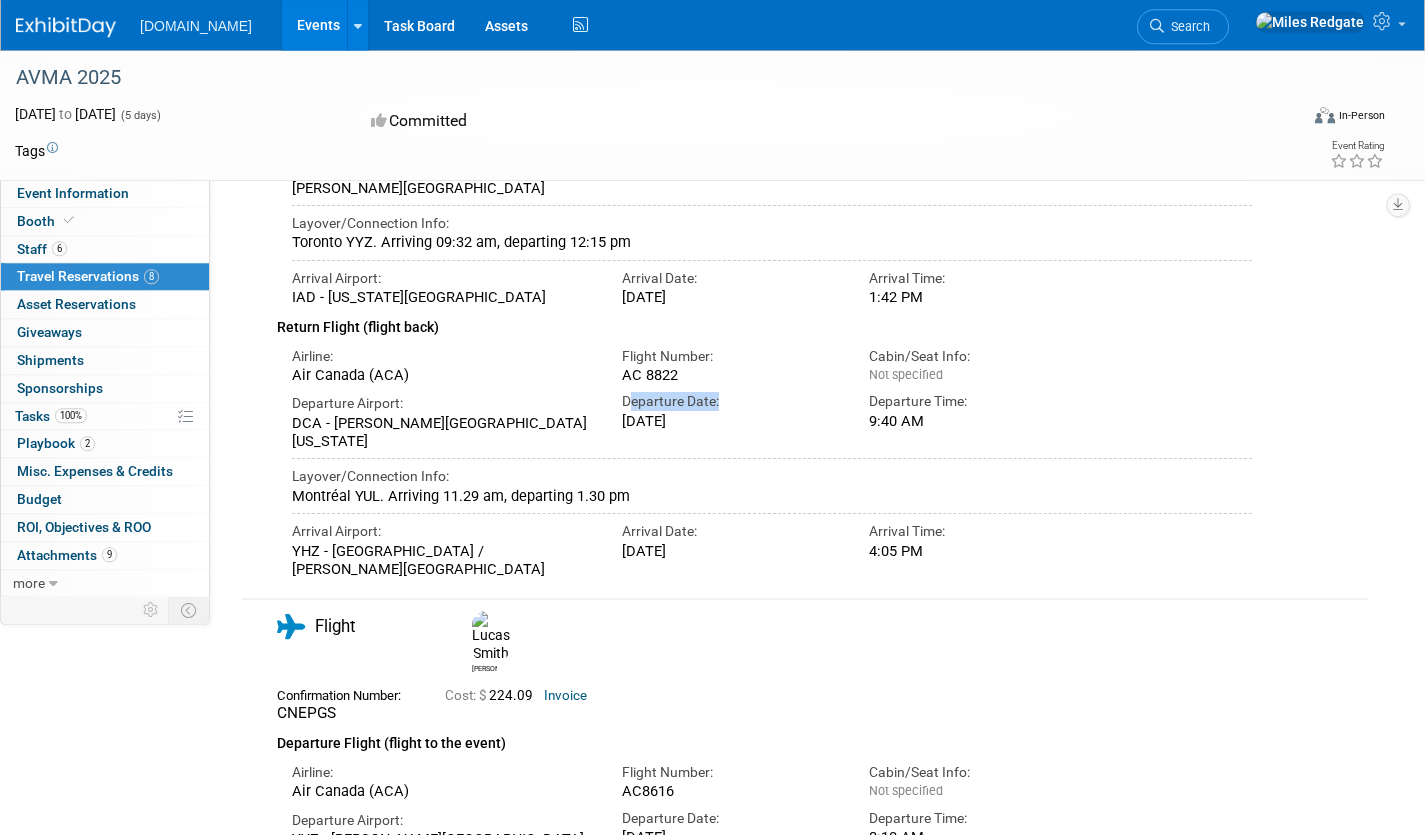 scroll, scrollTop: 2000, scrollLeft: 0, axis: vertical 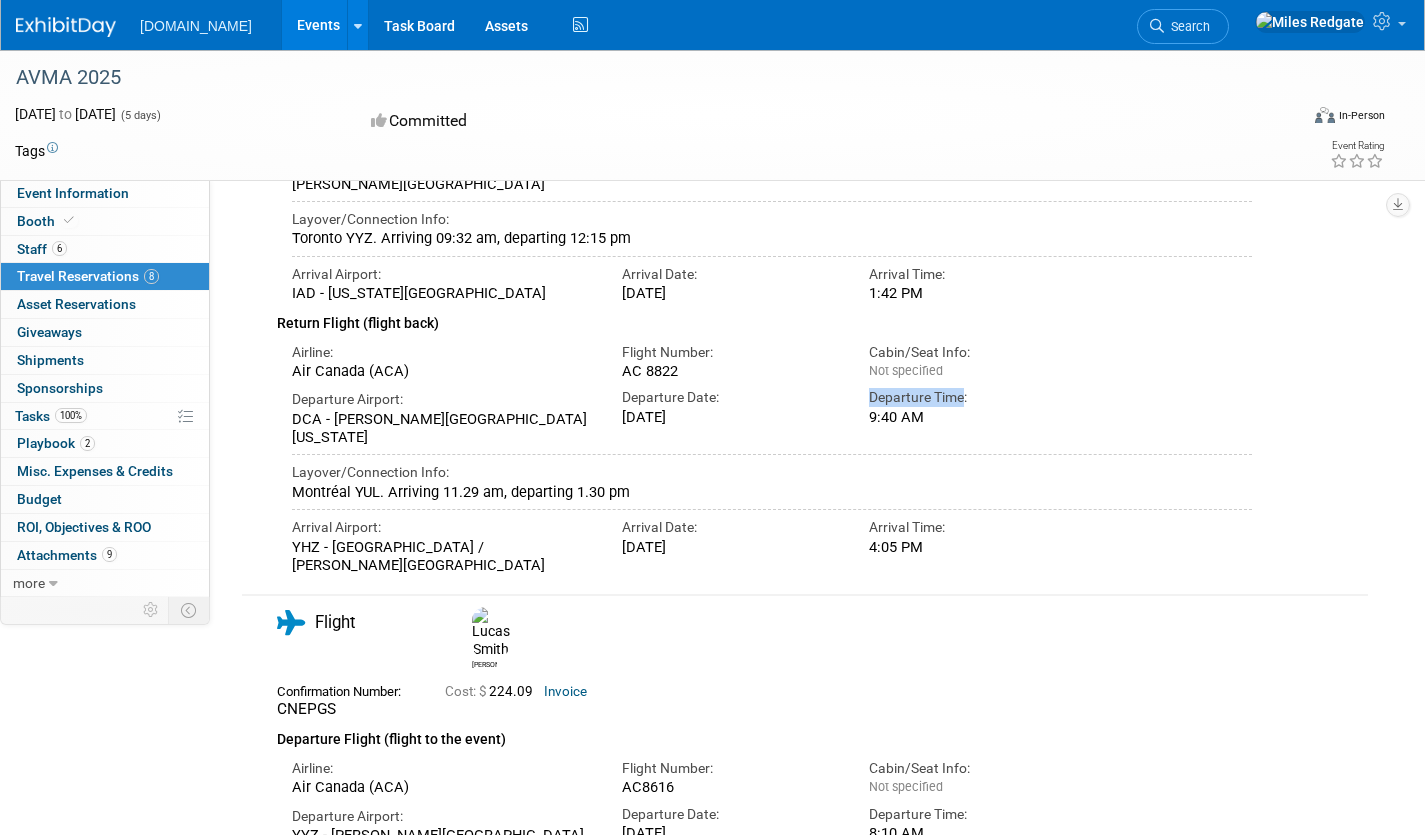 drag, startPoint x: 879, startPoint y: 288, endPoint x: 964, endPoint y: 291, distance: 85.052925 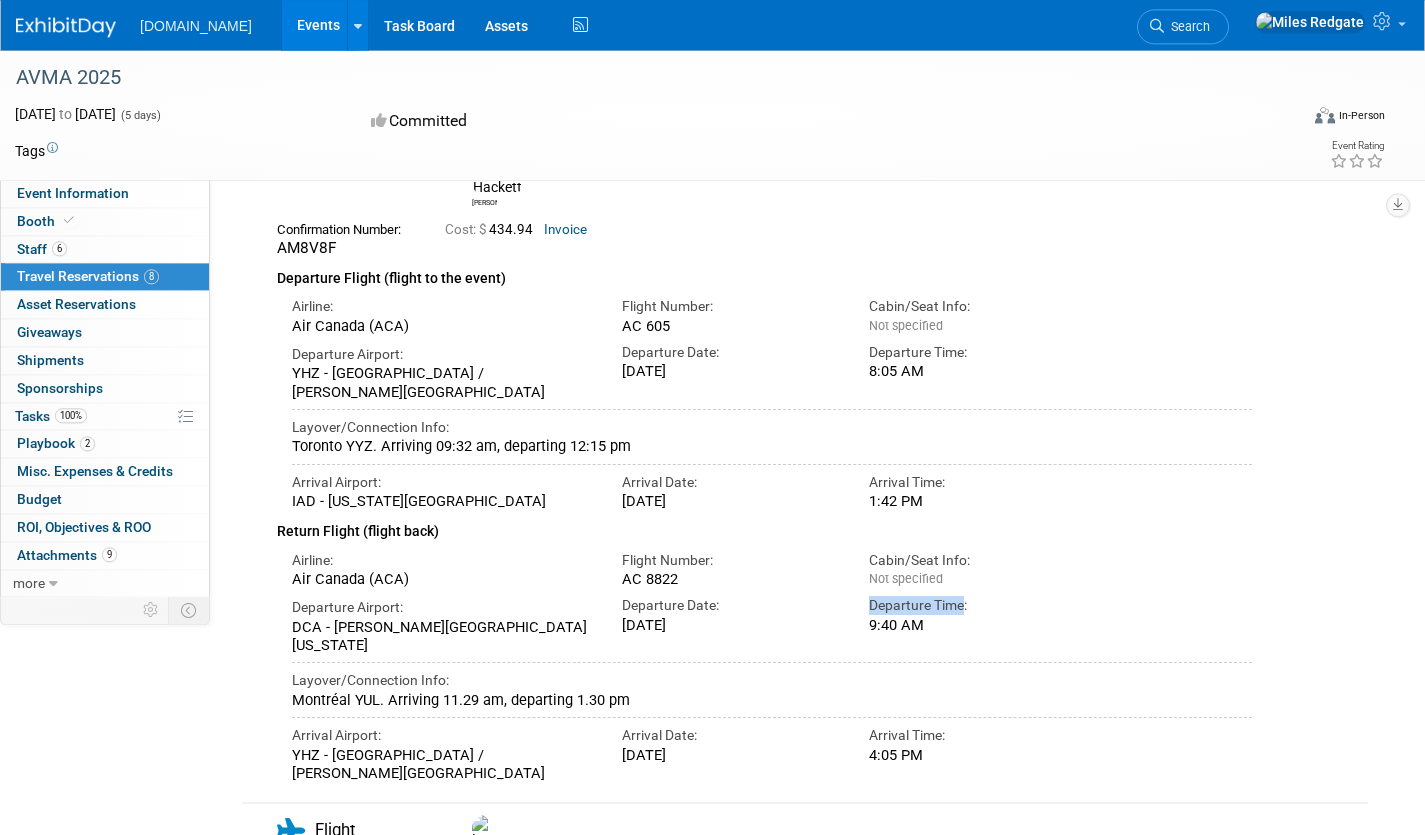scroll, scrollTop: 1776, scrollLeft: 0, axis: vertical 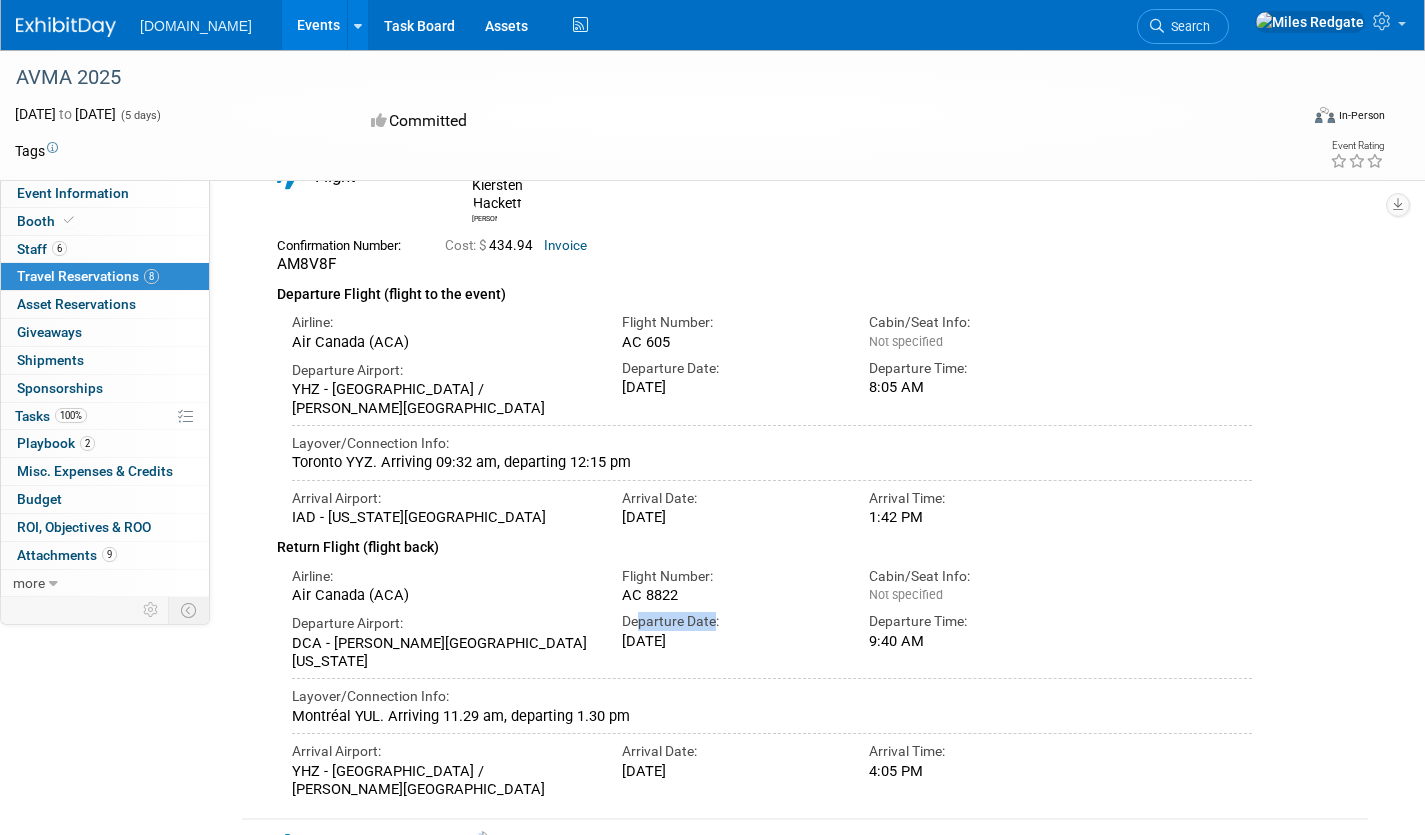 drag, startPoint x: 647, startPoint y: 512, endPoint x: 715, endPoint y: 516, distance: 68.117546 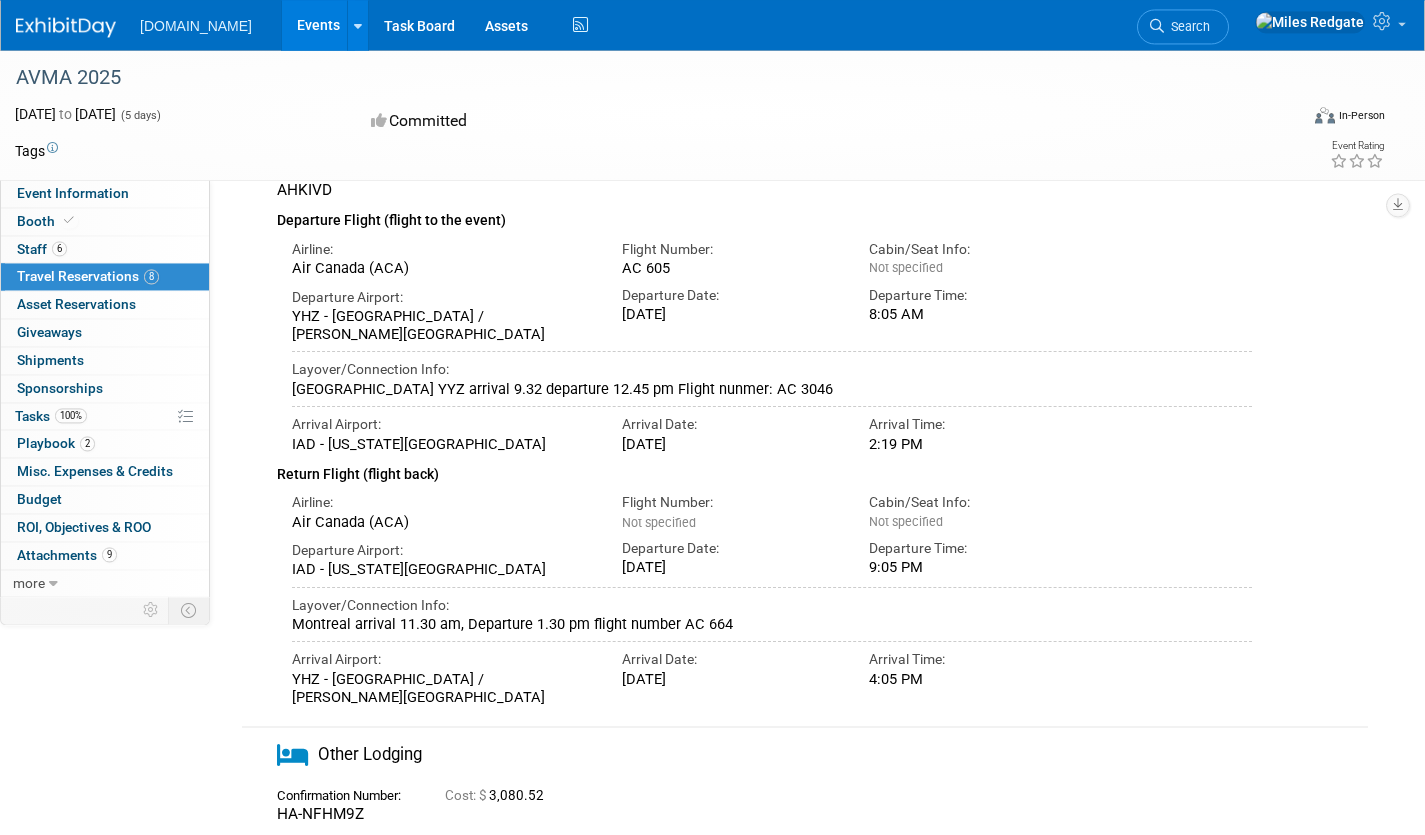 scroll, scrollTop: 208, scrollLeft: 0, axis: vertical 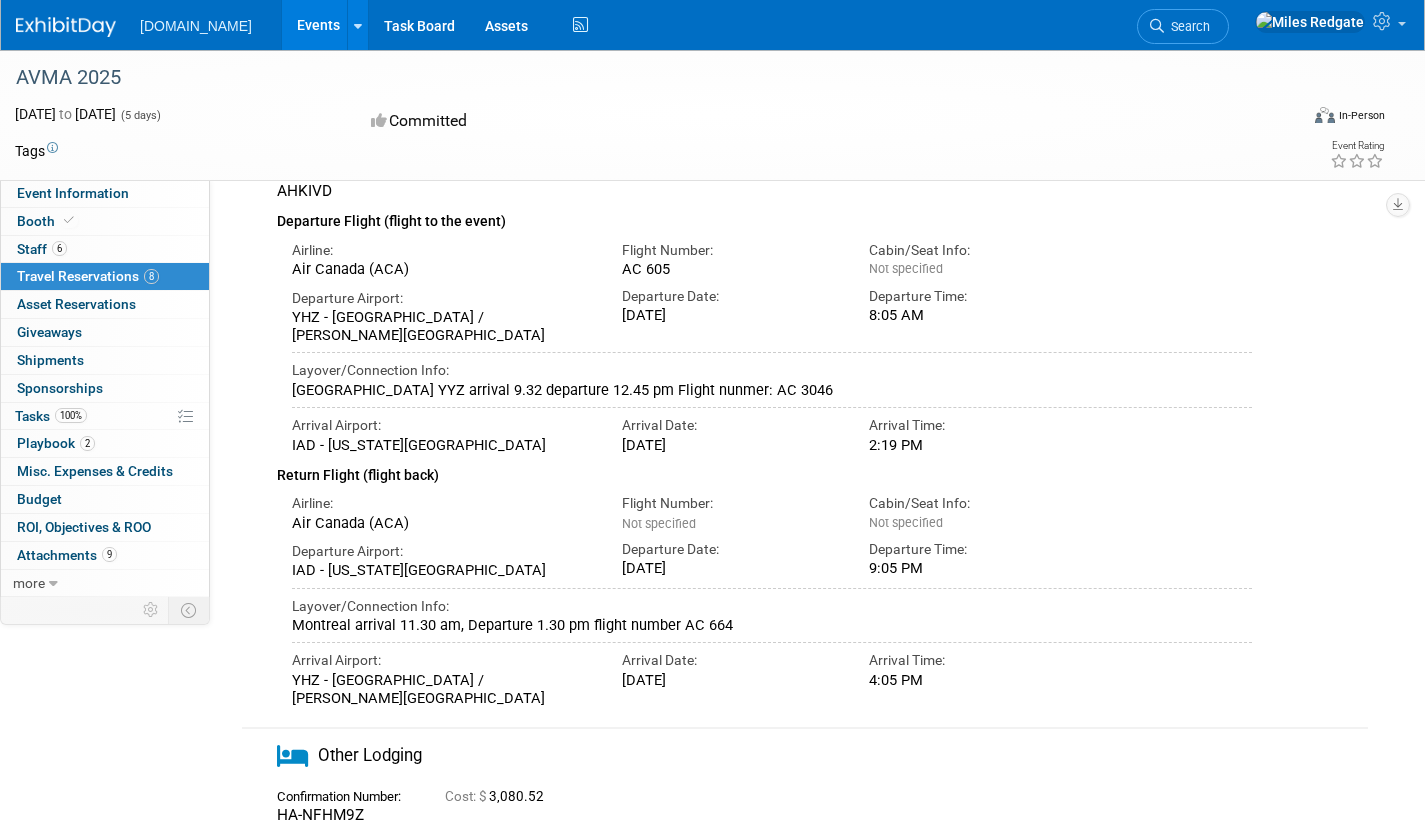 drag, startPoint x: 352, startPoint y: 545, endPoint x: 556, endPoint y: 554, distance: 204.19843 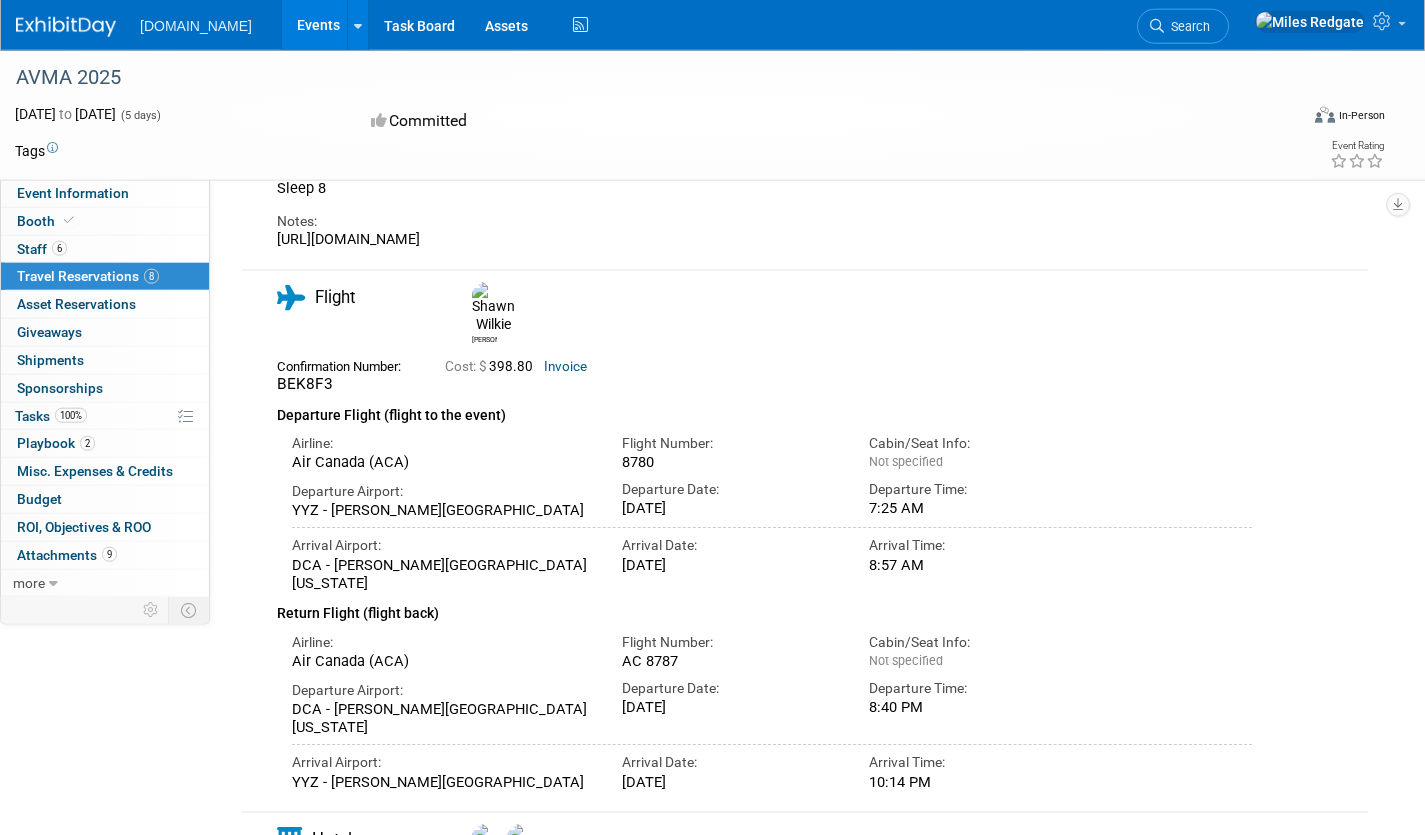 scroll, scrollTop: 944, scrollLeft: 0, axis: vertical 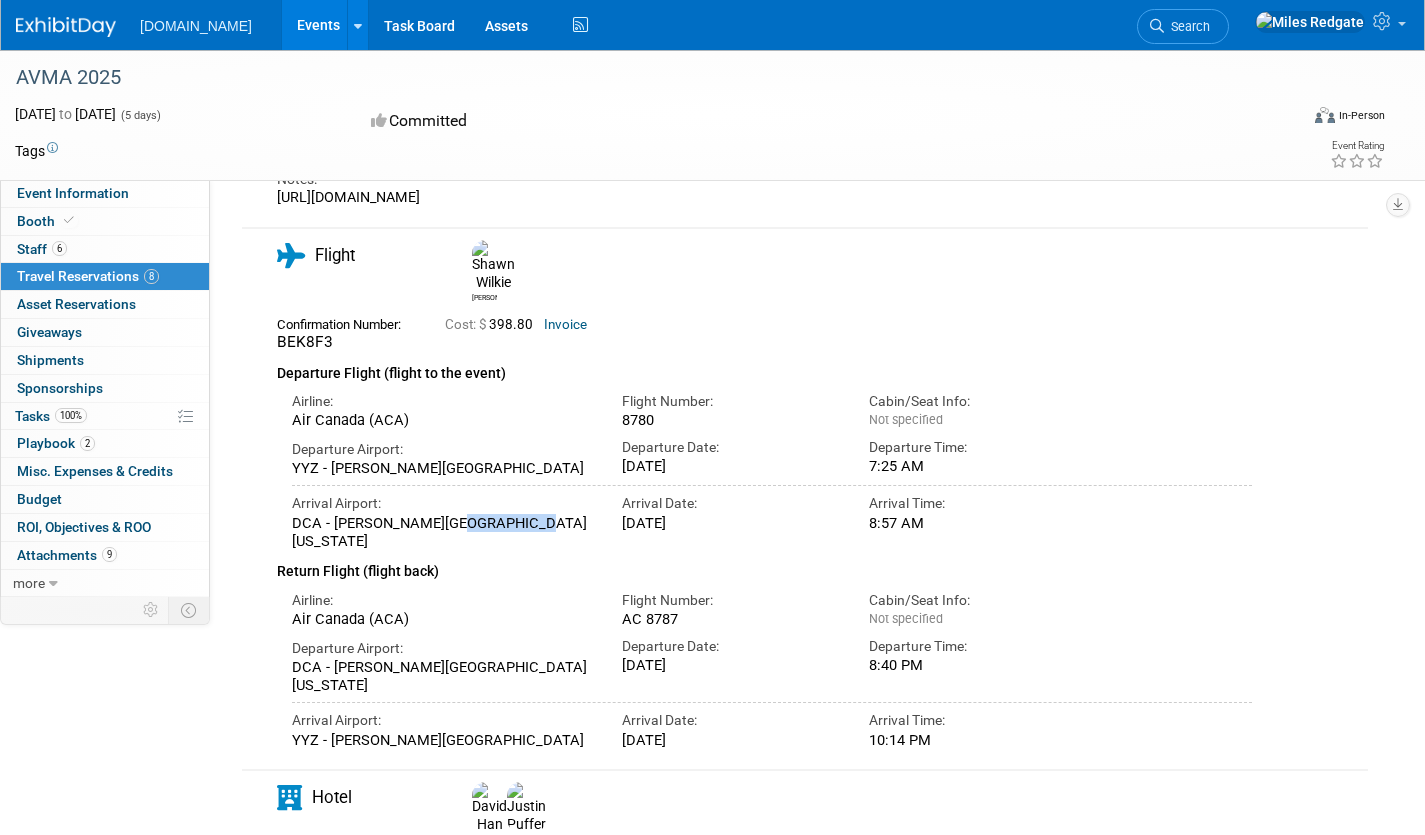 drag, startPoint x: 445, startPoint y: 478, endPoint x: 515, endPoint y: 477, distance: 70.00714 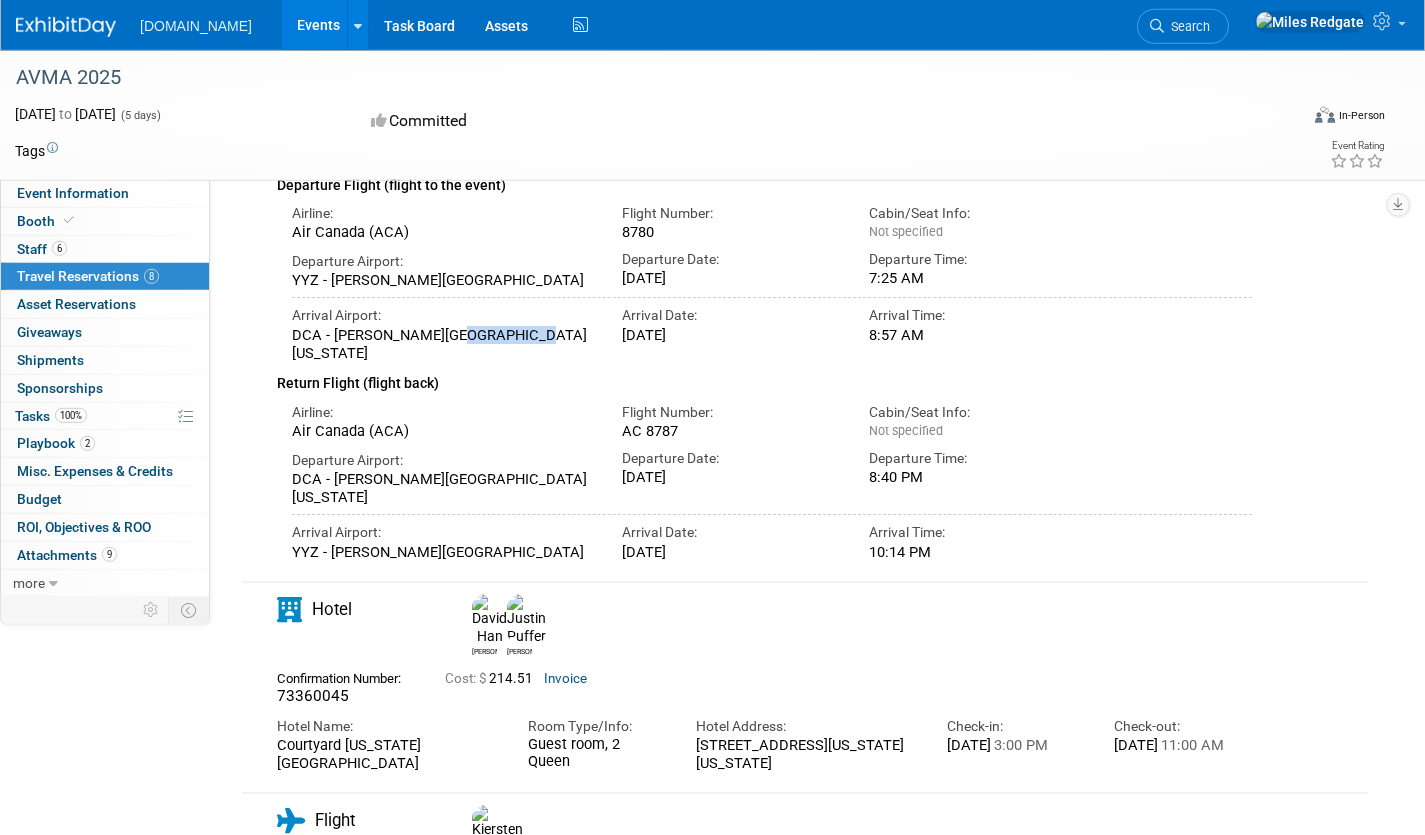scroll, scrollTop: 1184, scrollLeft: 0, axis: vertical 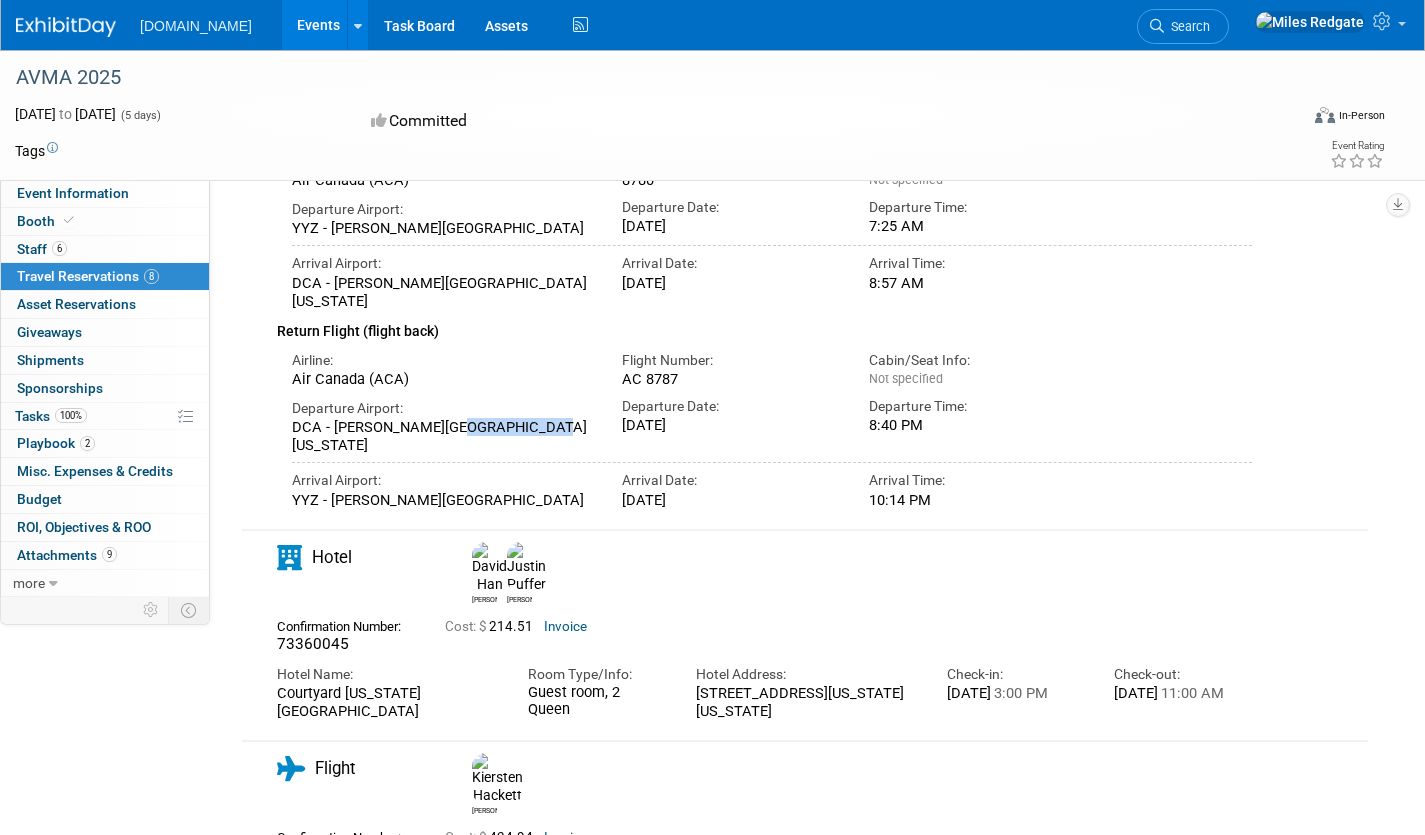 drag, startPoint x: 530, startPoint y: 385, endPoint x: 445, endPoint y: 382, distance: 85.052925 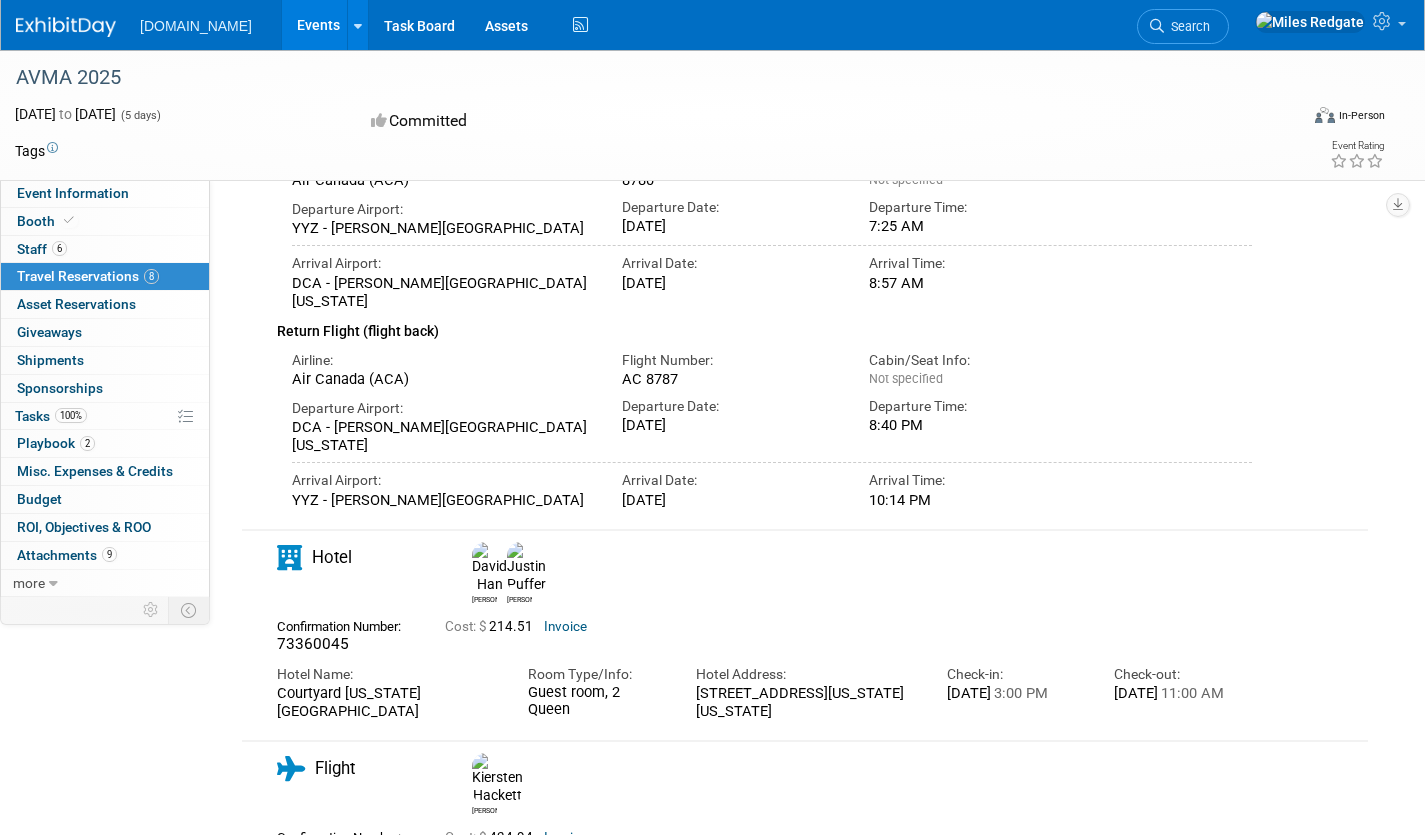 click on "DCA - [PERSON_NAME][GEOGRAPHIC_DATA][US_STATE]" at bounding box center (442, 436) 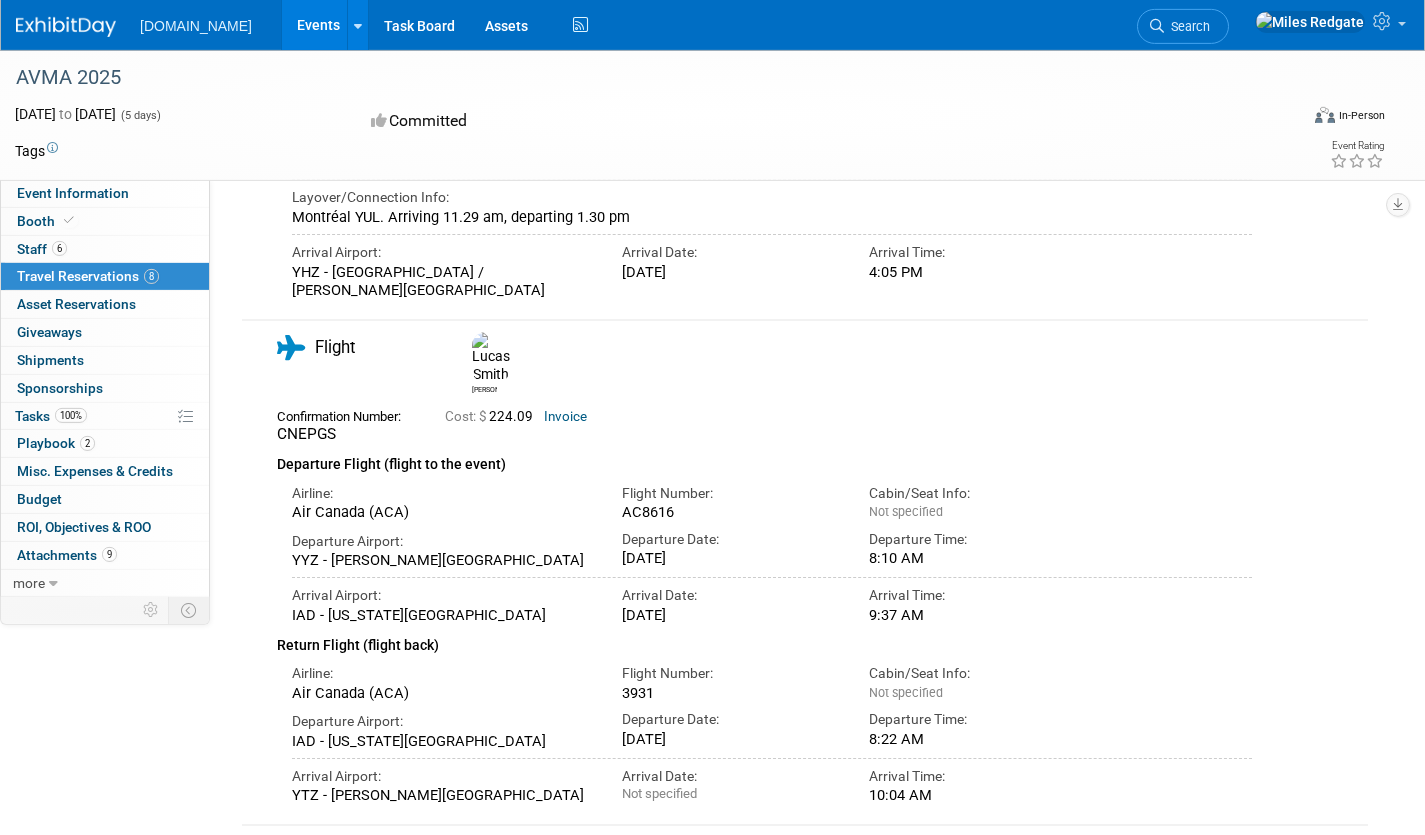 scroll, scrollTop: 2288, scrollLeft: 0, axis: vertical 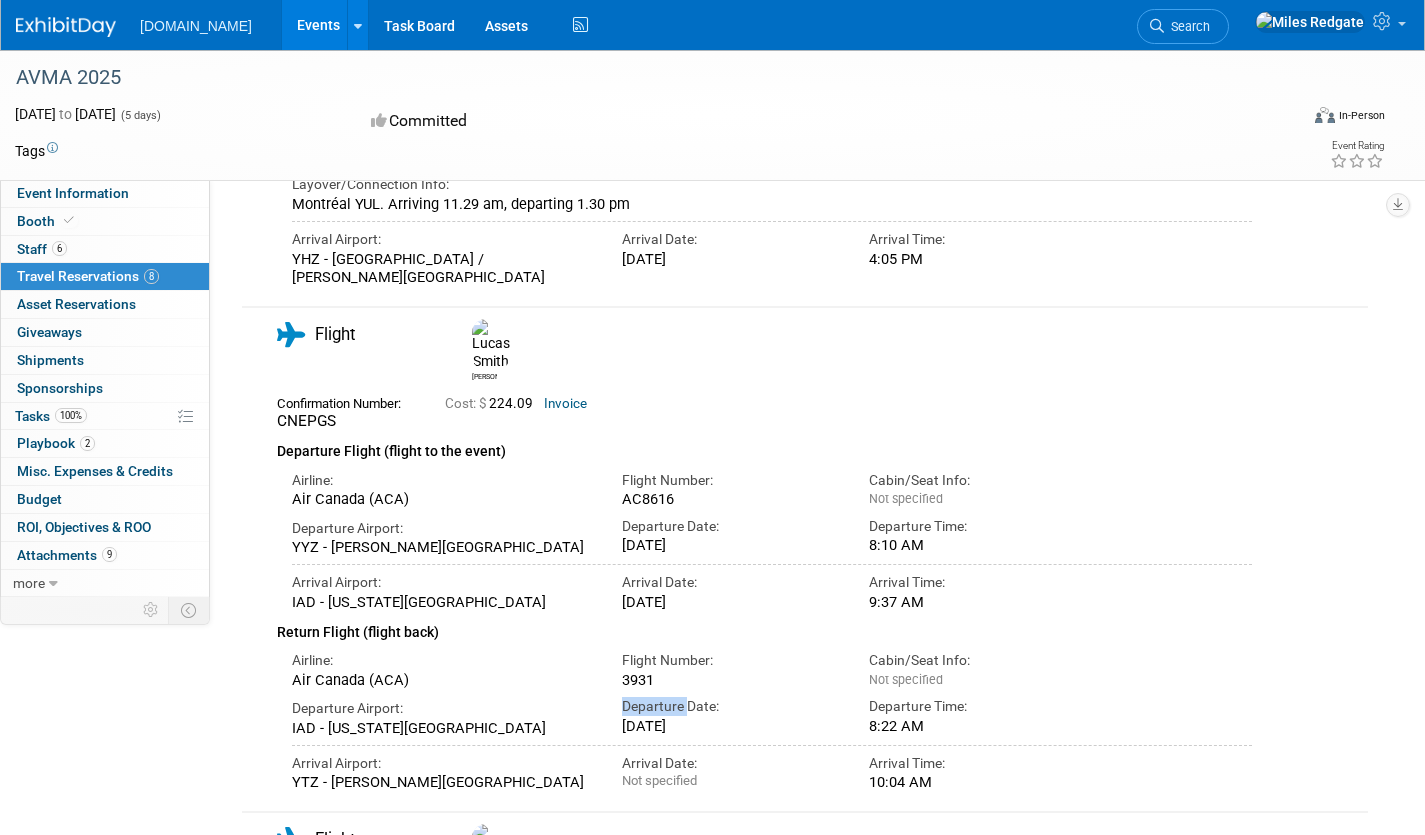 drag, startPoint x: 690, startPoint y: 557, endPoint x: 617, endPoint y: 555, distance: 73.02739 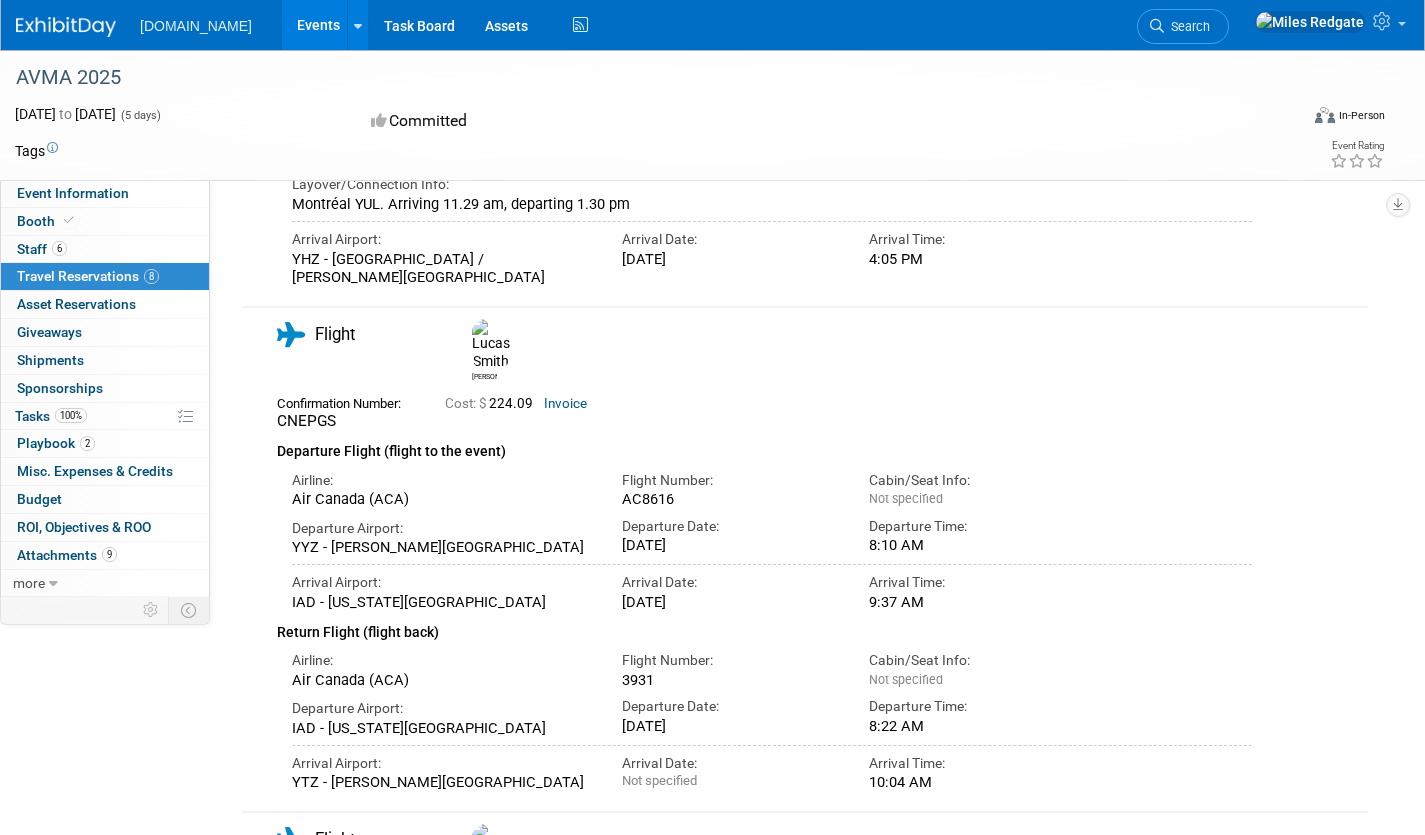 click on "Departure Date:
[DATE]" at bounding box center [730, 712] 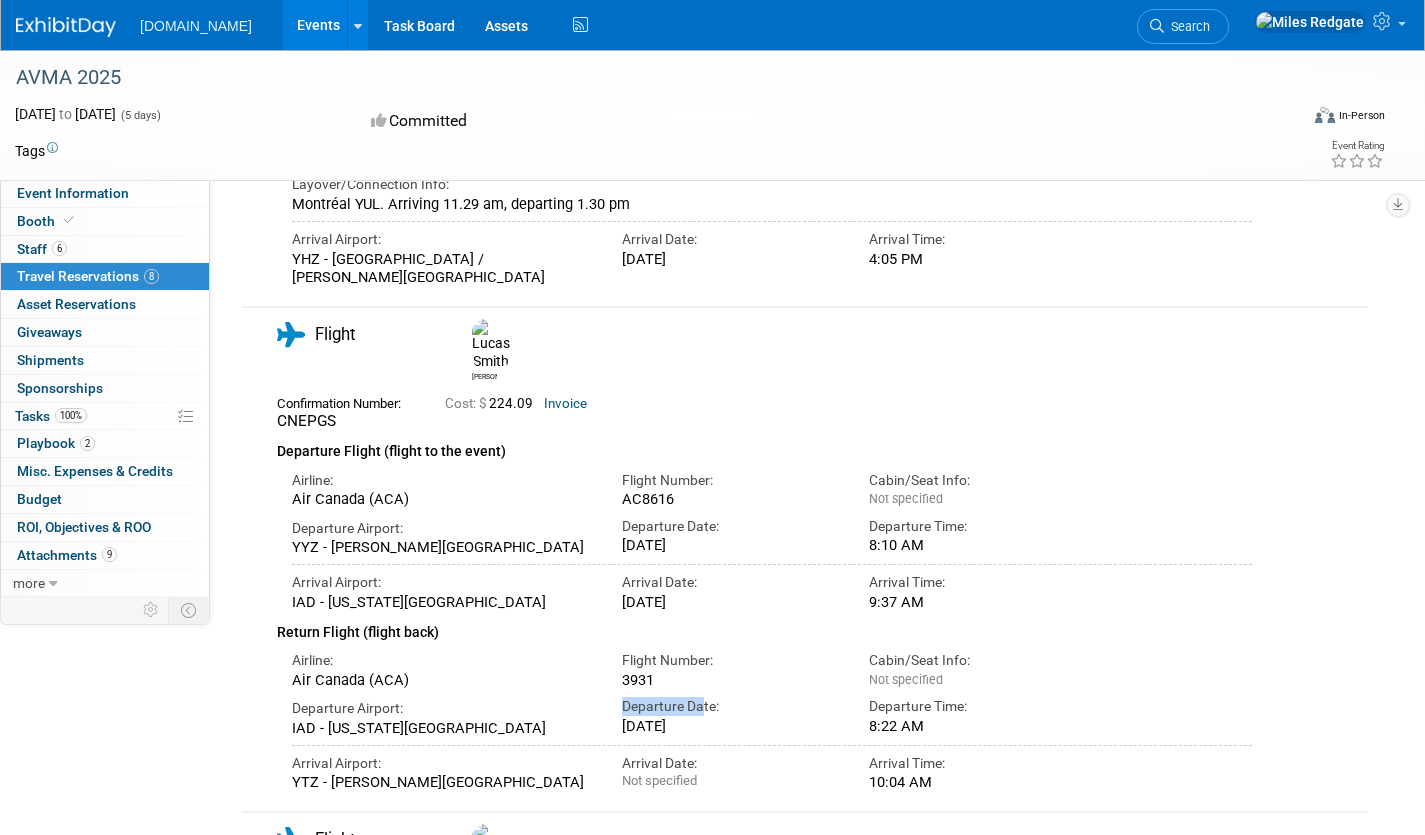 drag, startPoint x: 627, startPoint y: 552, endPoint x: 703, endPoint y: 552, distance: 76 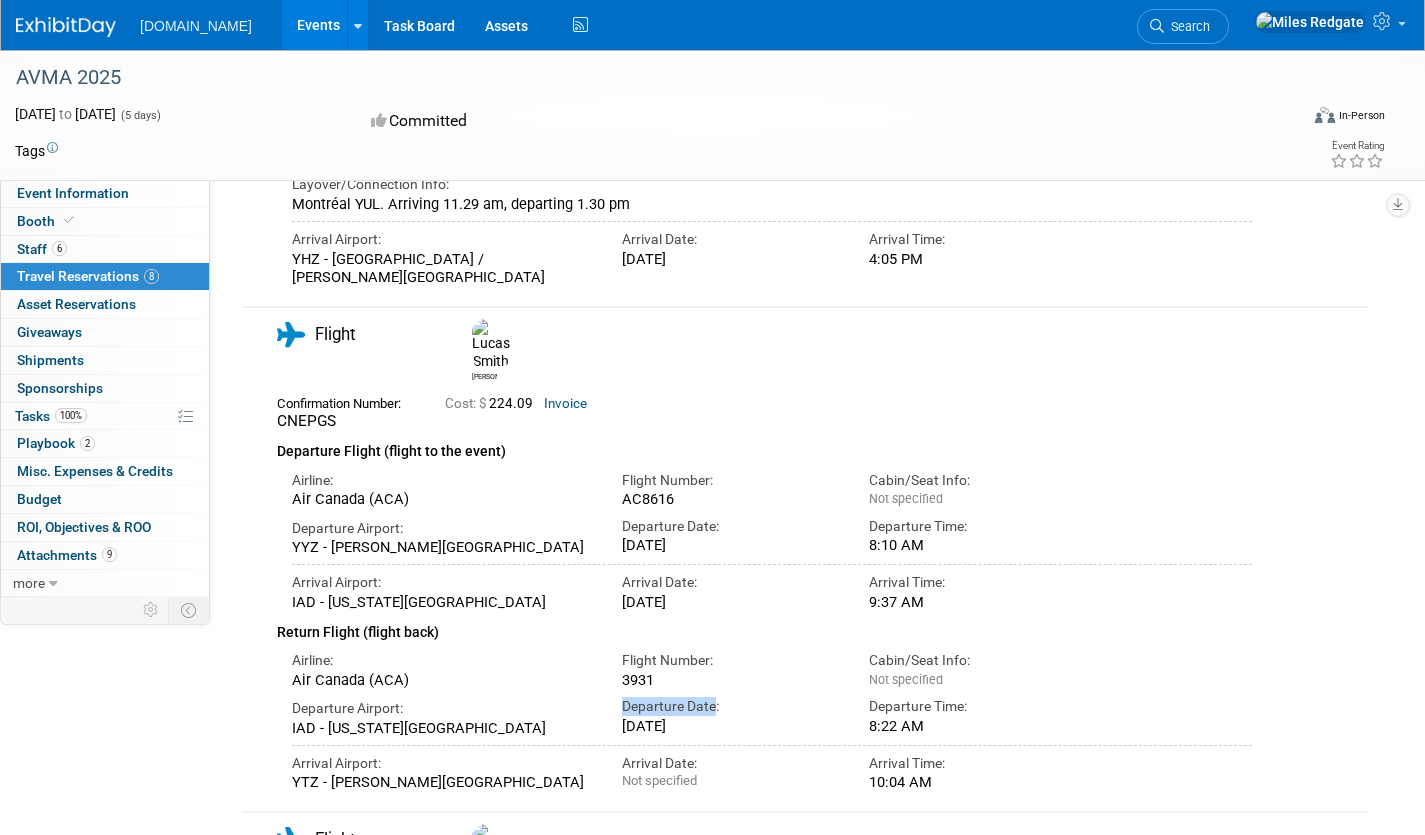 drag, startPoint x: 712, startPoint y: 553, endPoint x: 635, endPoint y: 545, distance: 77.41447 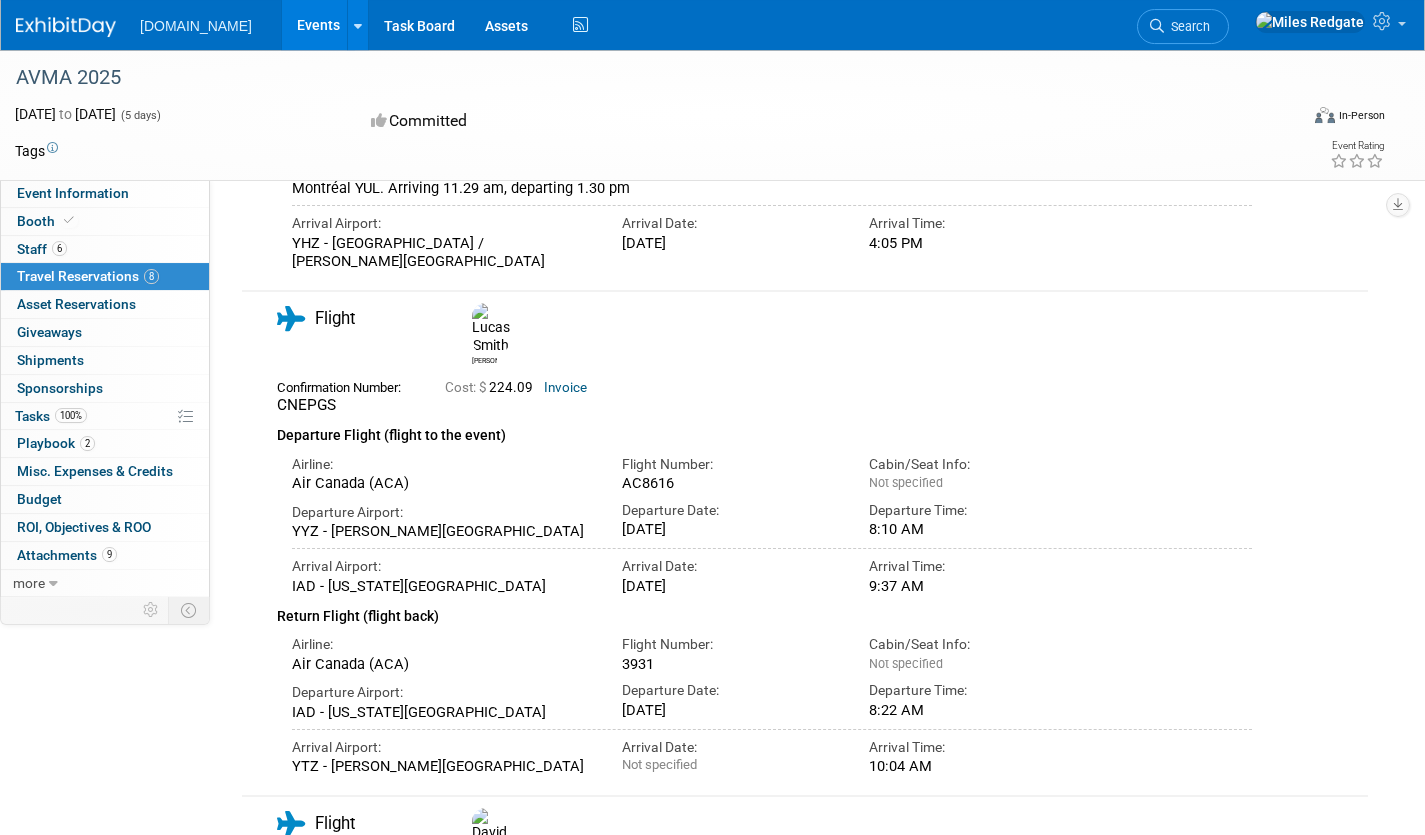 scroll, scrollTop: 2320, scrollLeft: 0, axis: vertical 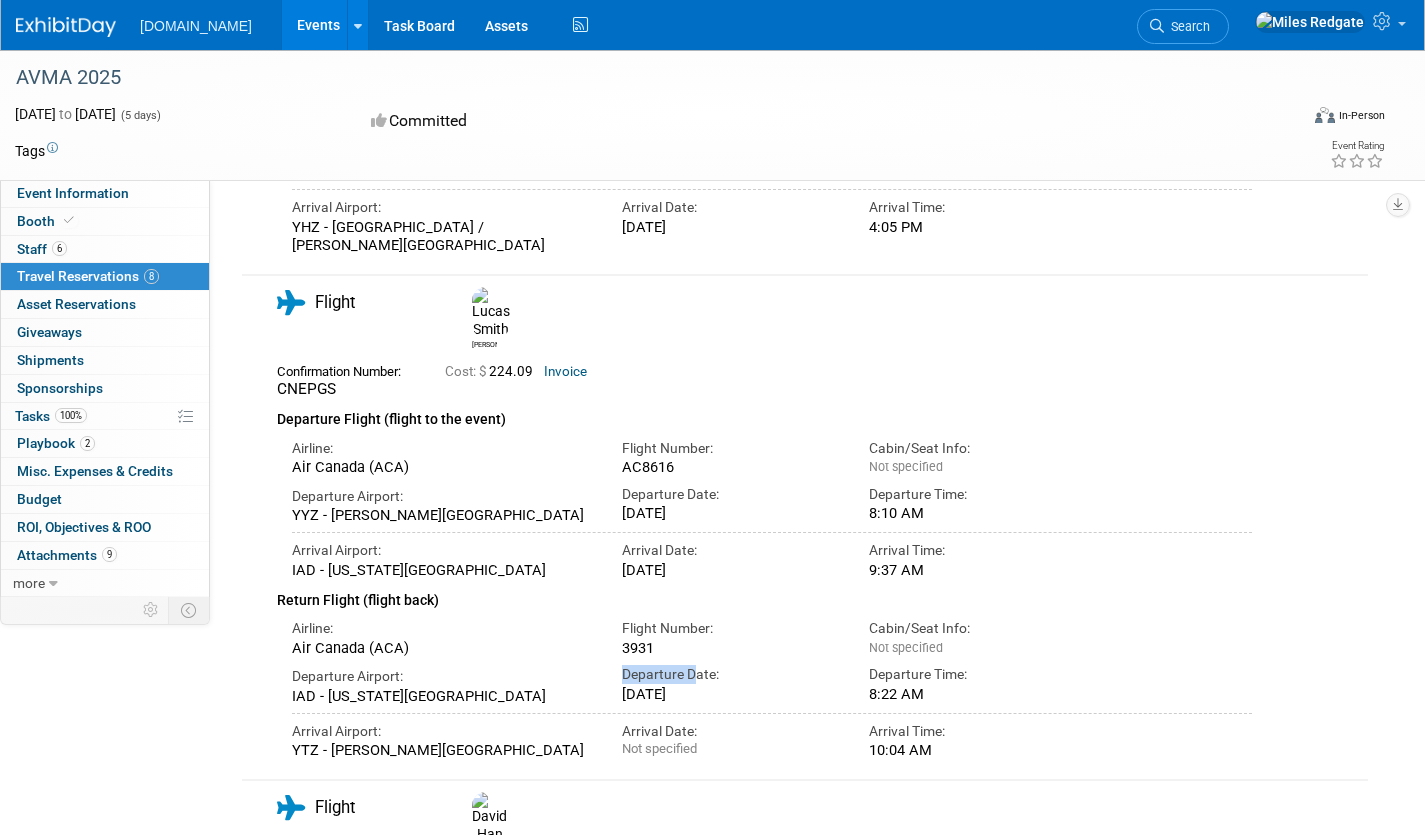 drag, startPoint x: 623, startPoint y: 525, endPoint x: 695, endPoint y: 523, distance: 72.02777 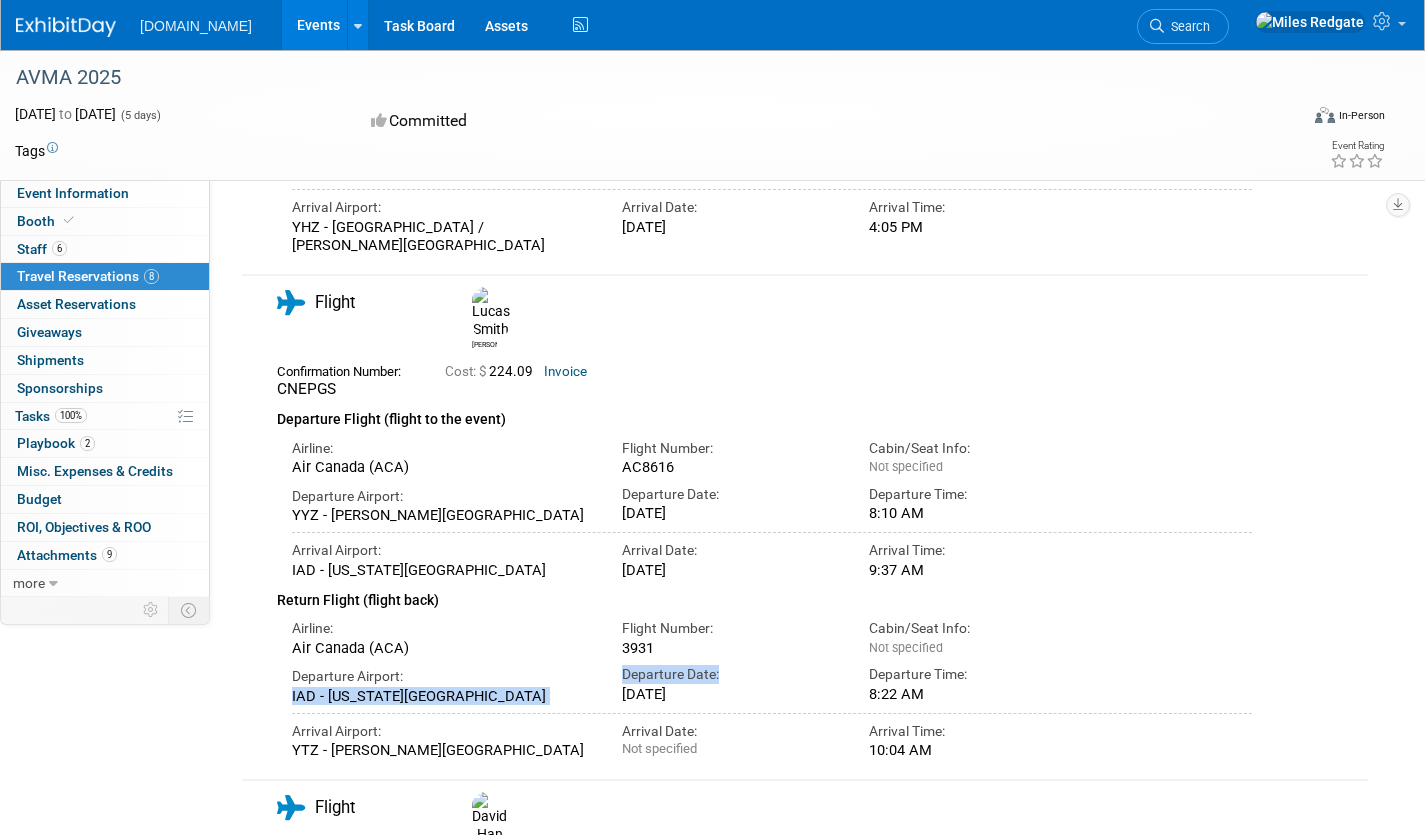 drag, startPoint x: 717, startPoint y: 520, endPoint x: 606, endPoint y: 523, distance: 111.040535 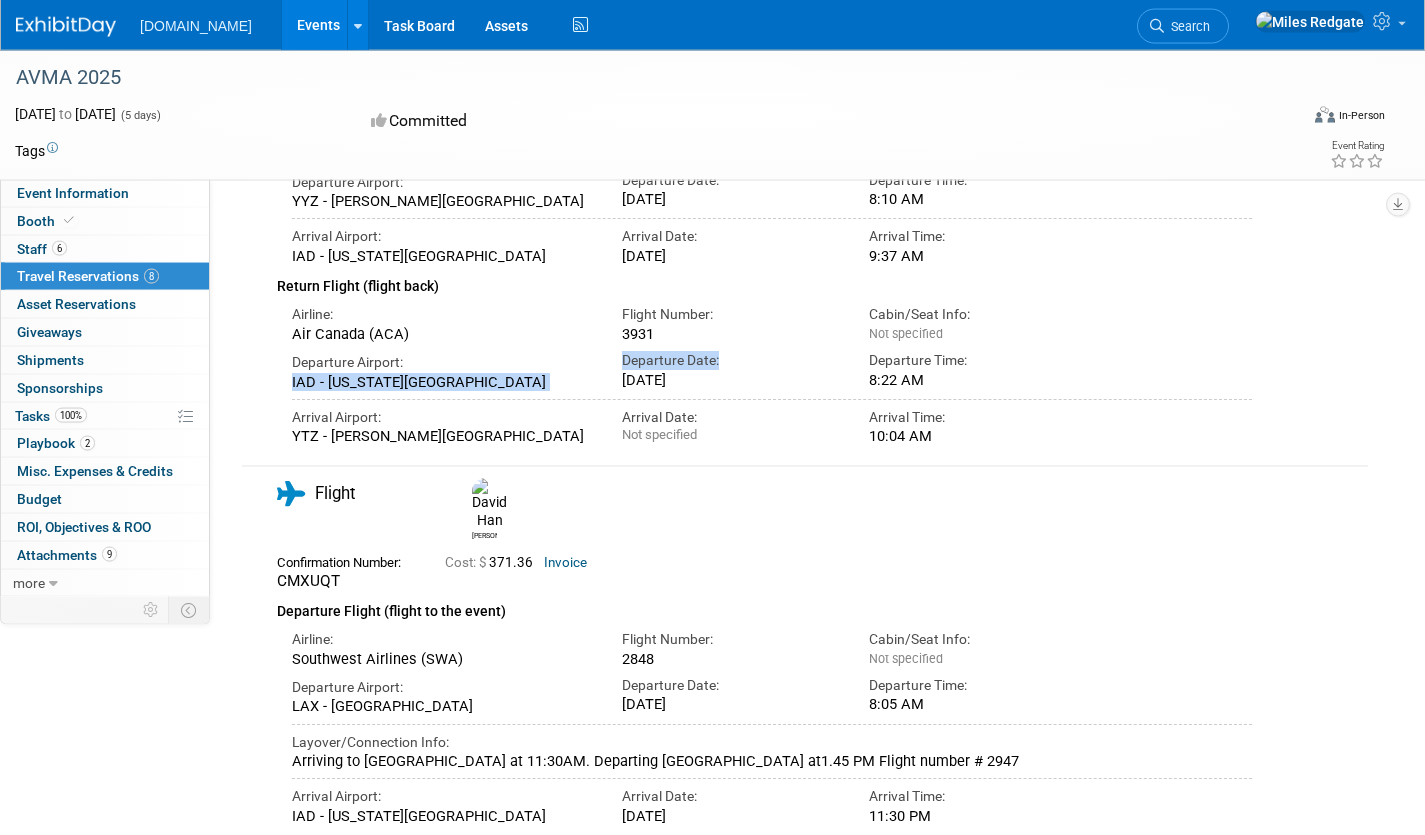 scroll, scrollTop: 2784, scrollLeft: 0, axis: vertical 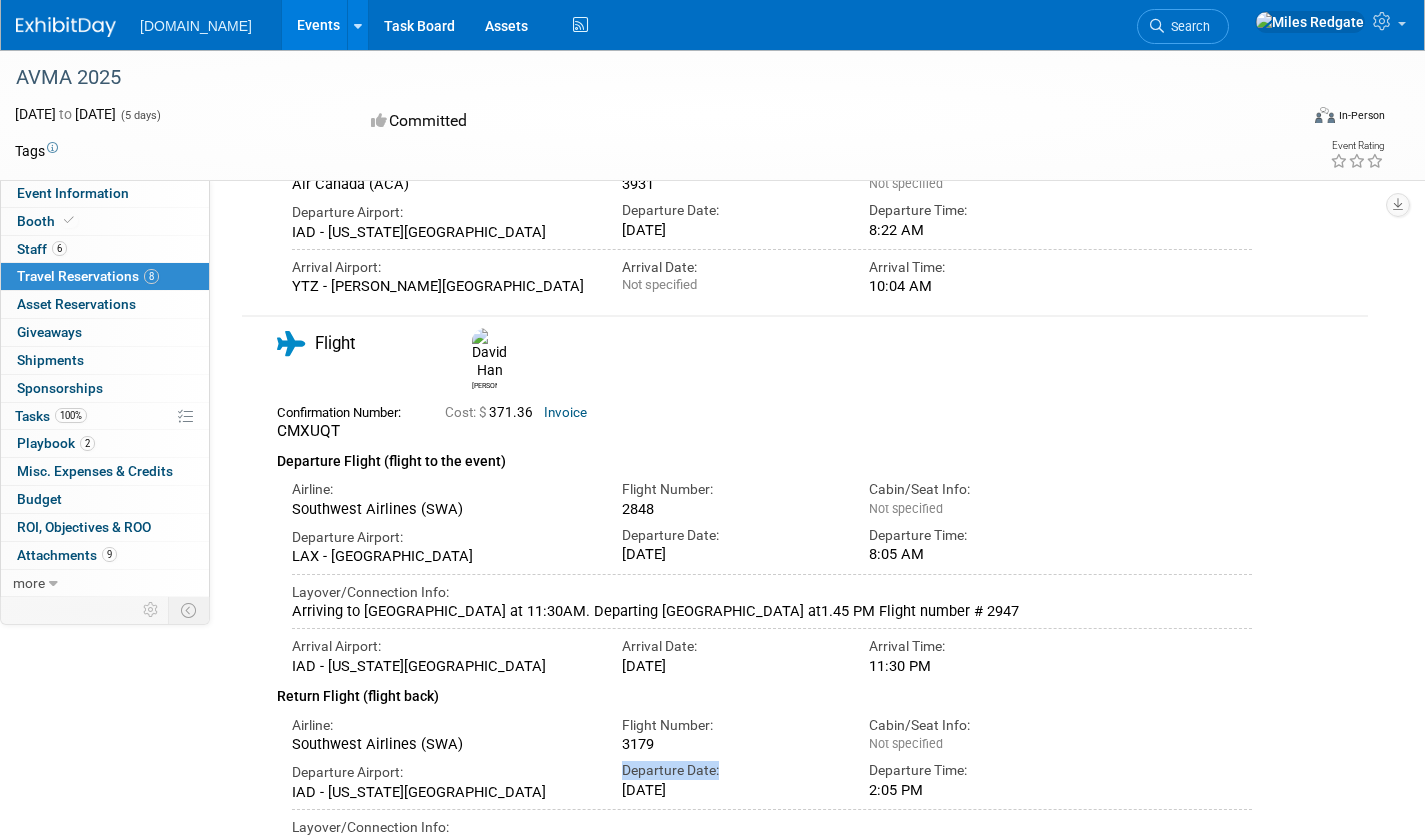 drag, startPoint x: 620, startPoint y: 600, endPoint x: 741, endPoint y: 600, distance: 121 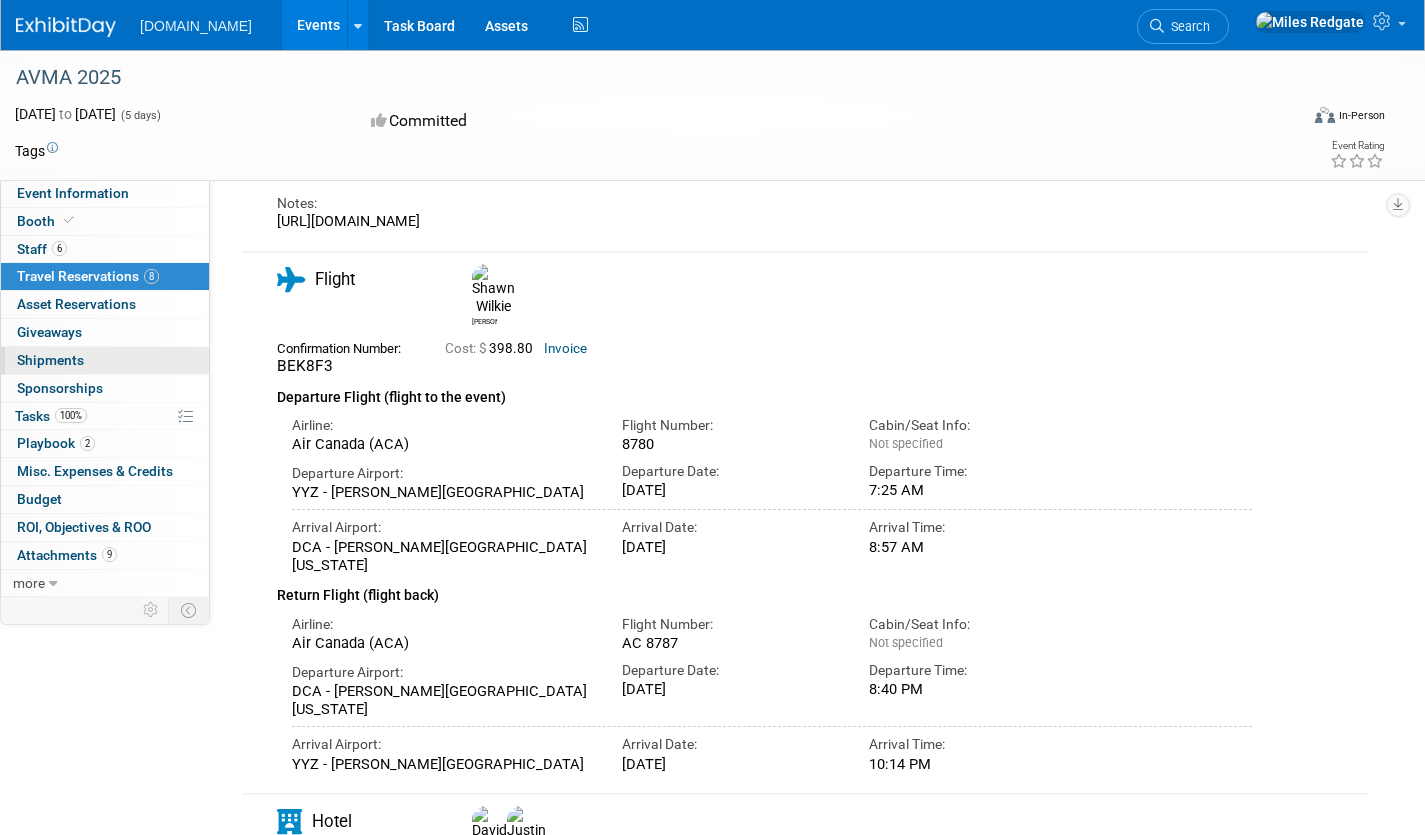 scroll, scrollTop: 952, scrollLeft: 0, axis: vertical 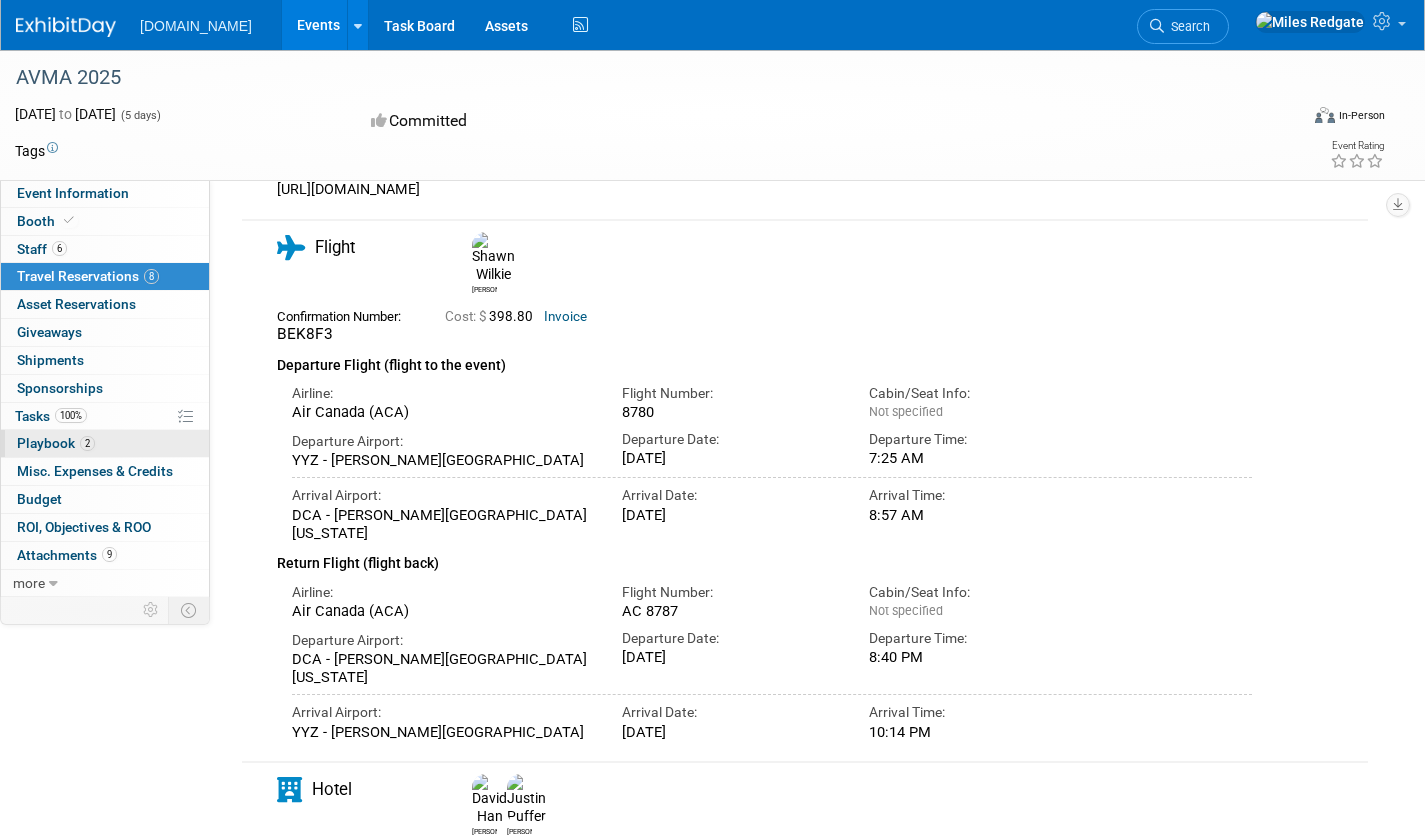 click on "Playbook 2" at bounding box center (56, 443) 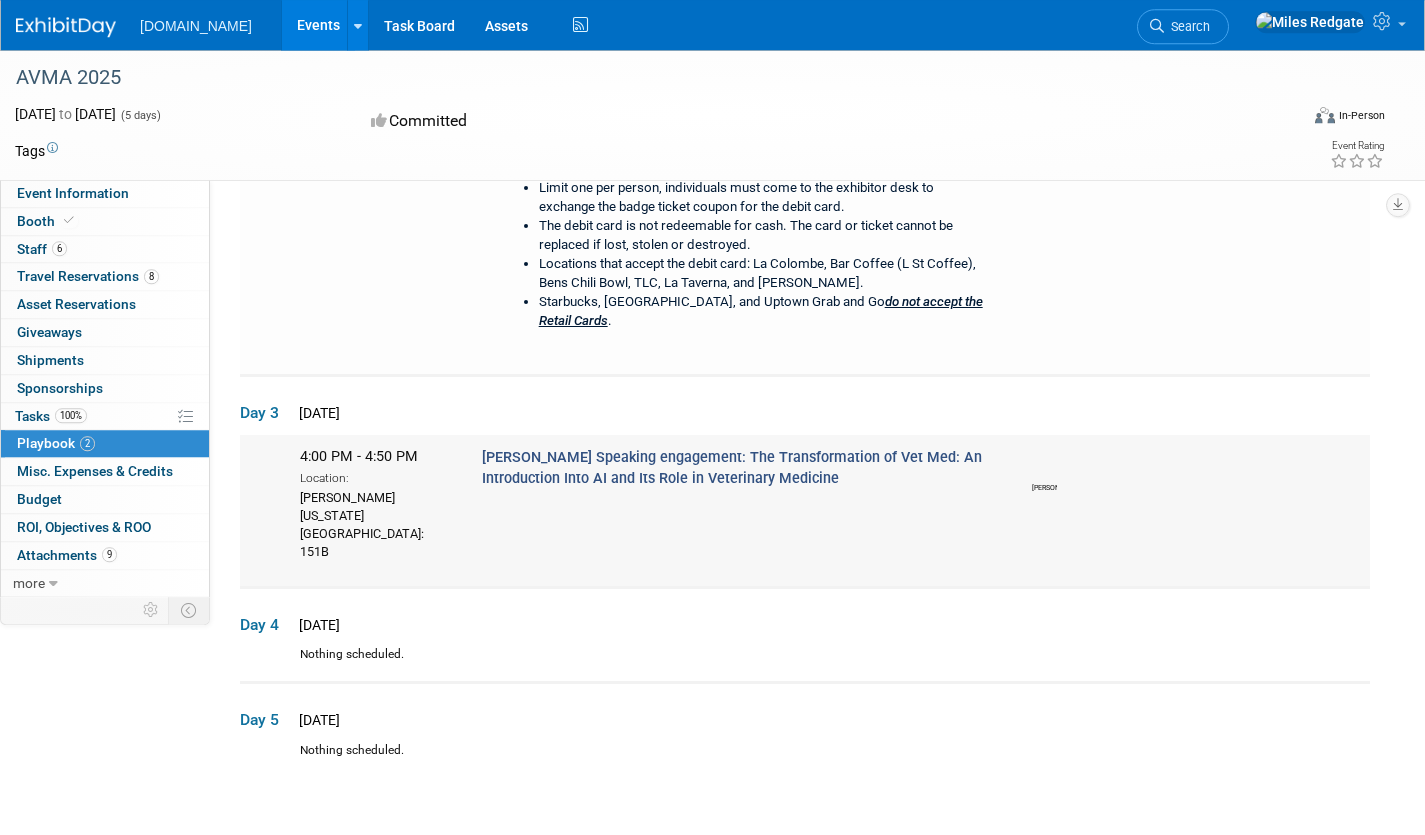 scroll, scrollTop: 368, scrollLeft: 0, axis: vertical 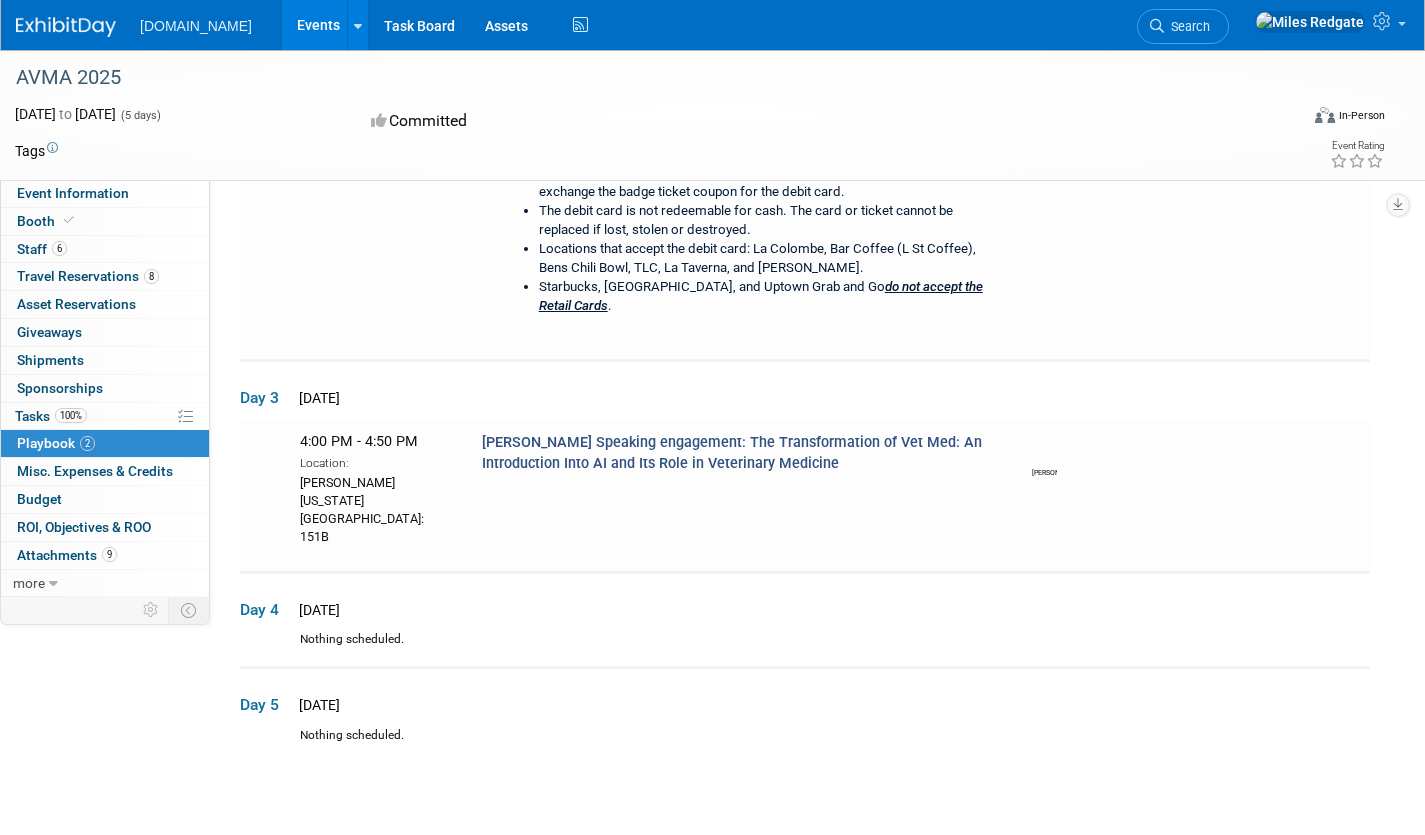 drag, startPoint x: 302, startPoint y: 403, endPoint x: 403, endPoint y: 411, distance: 101.31634 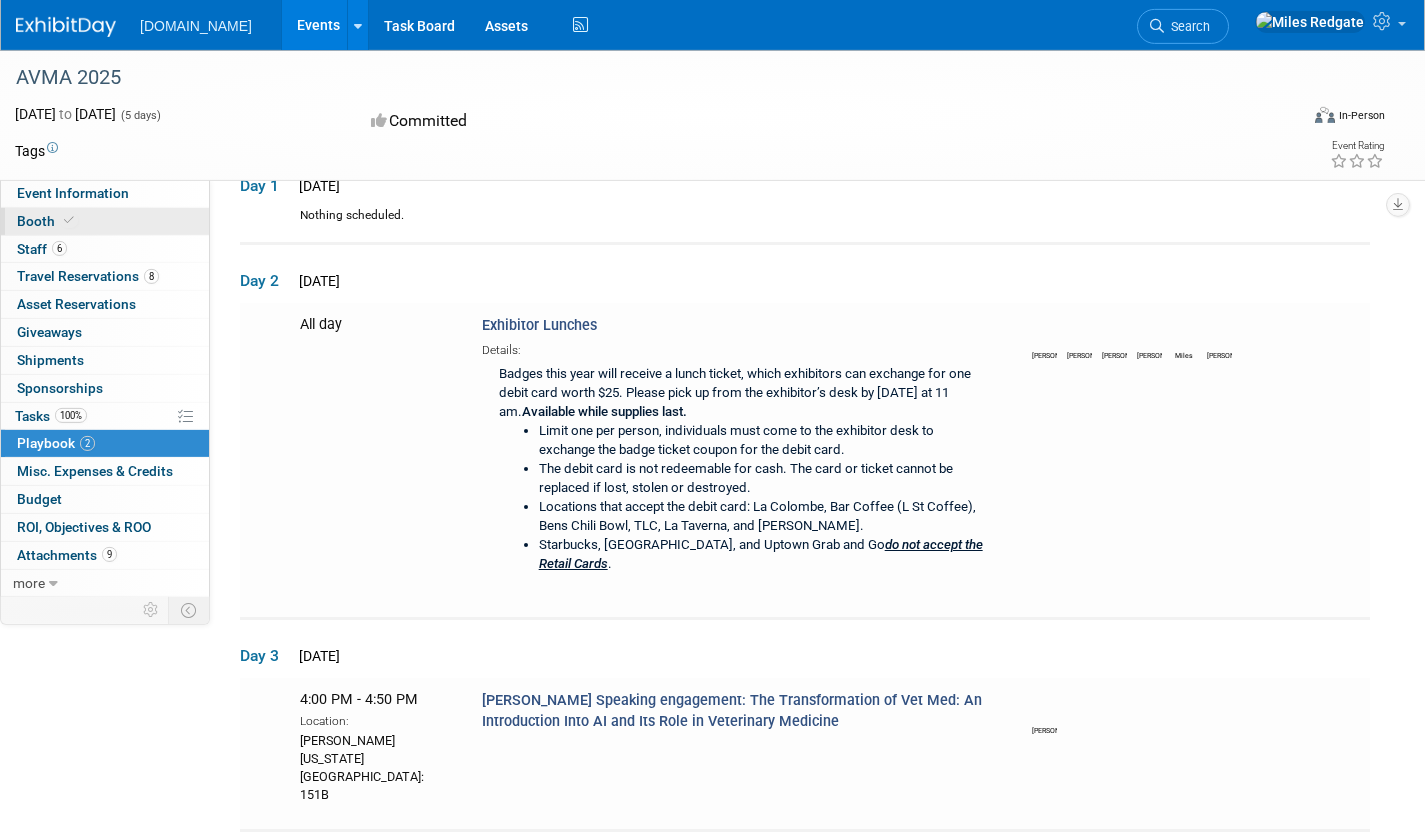 scroll, scrollTop: 0, scrollLeft: 0, axis: both 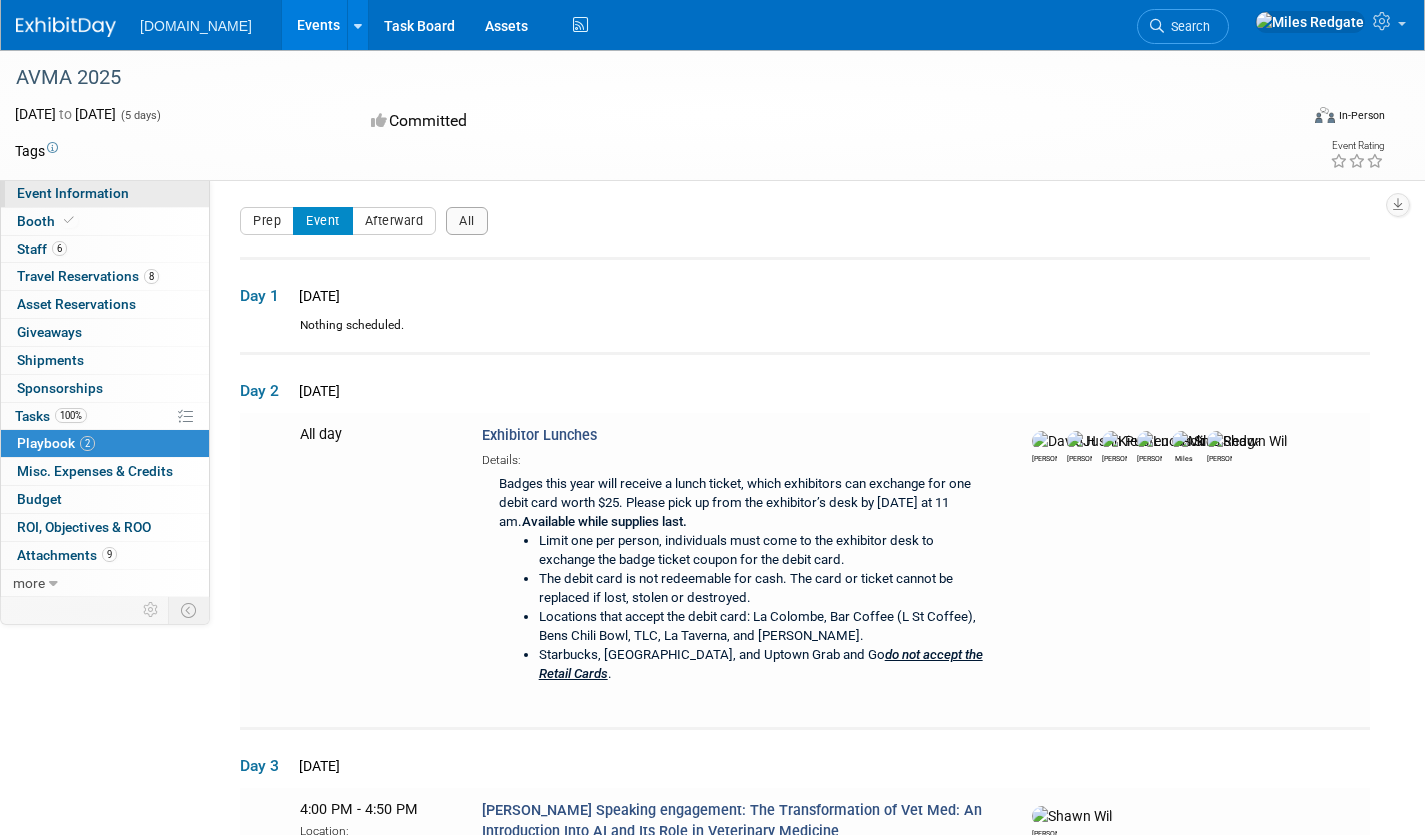 click on "Event Information" at bounding box center (73, 193) 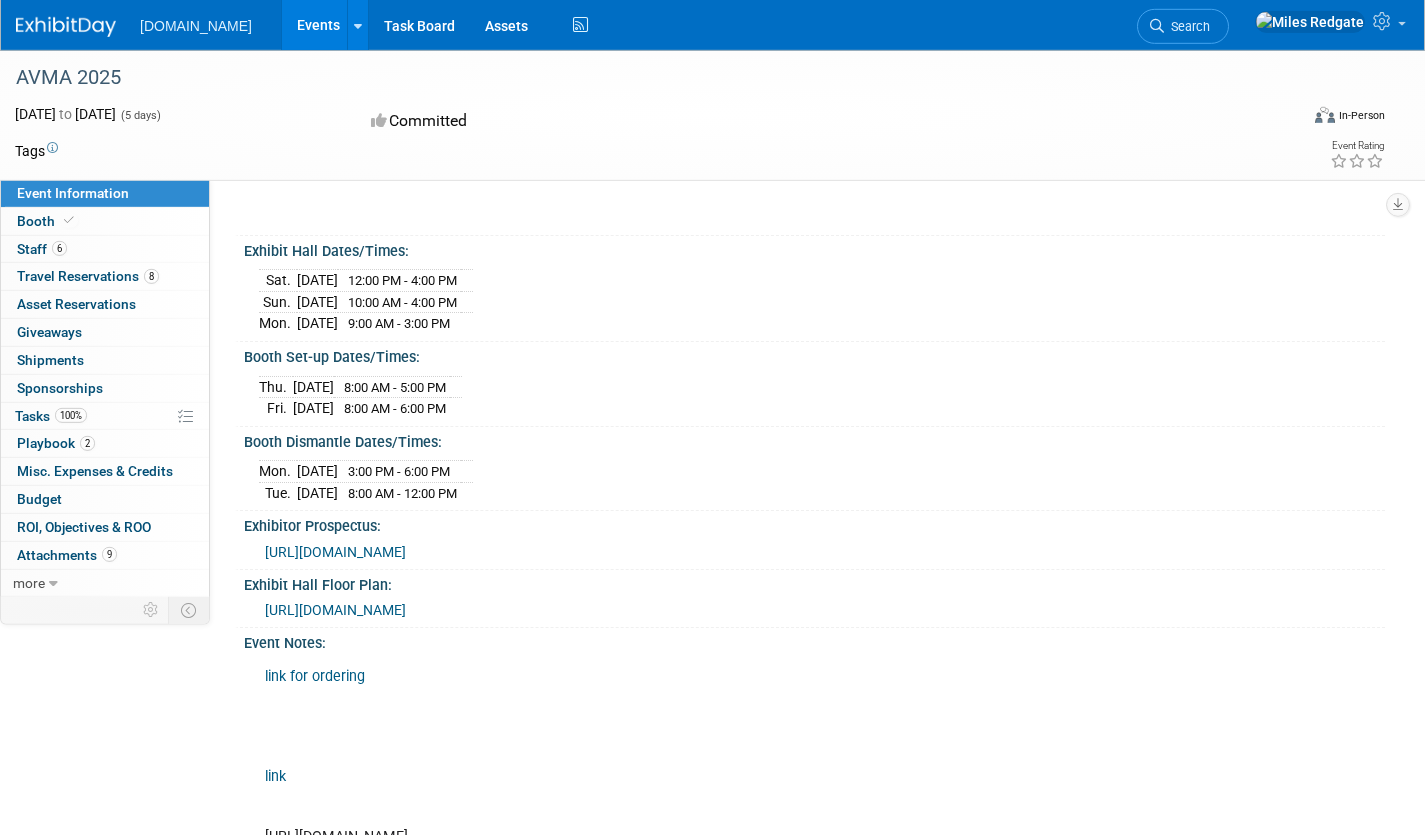 scroll, scrollTop: 224, scrollLeft: 0, axis: vertical 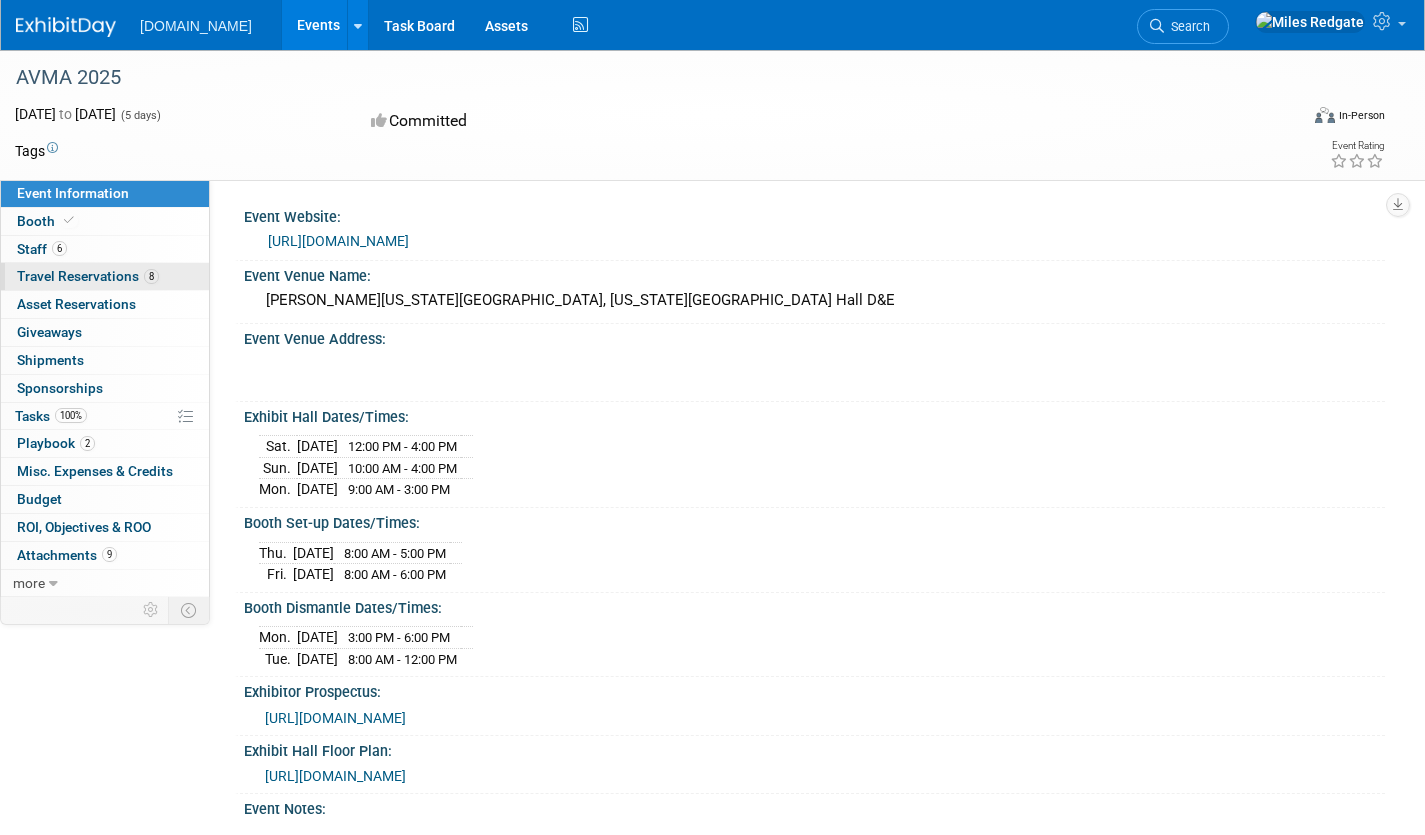 click on "Travel Reservations 8" at bounding box center [88, 276] 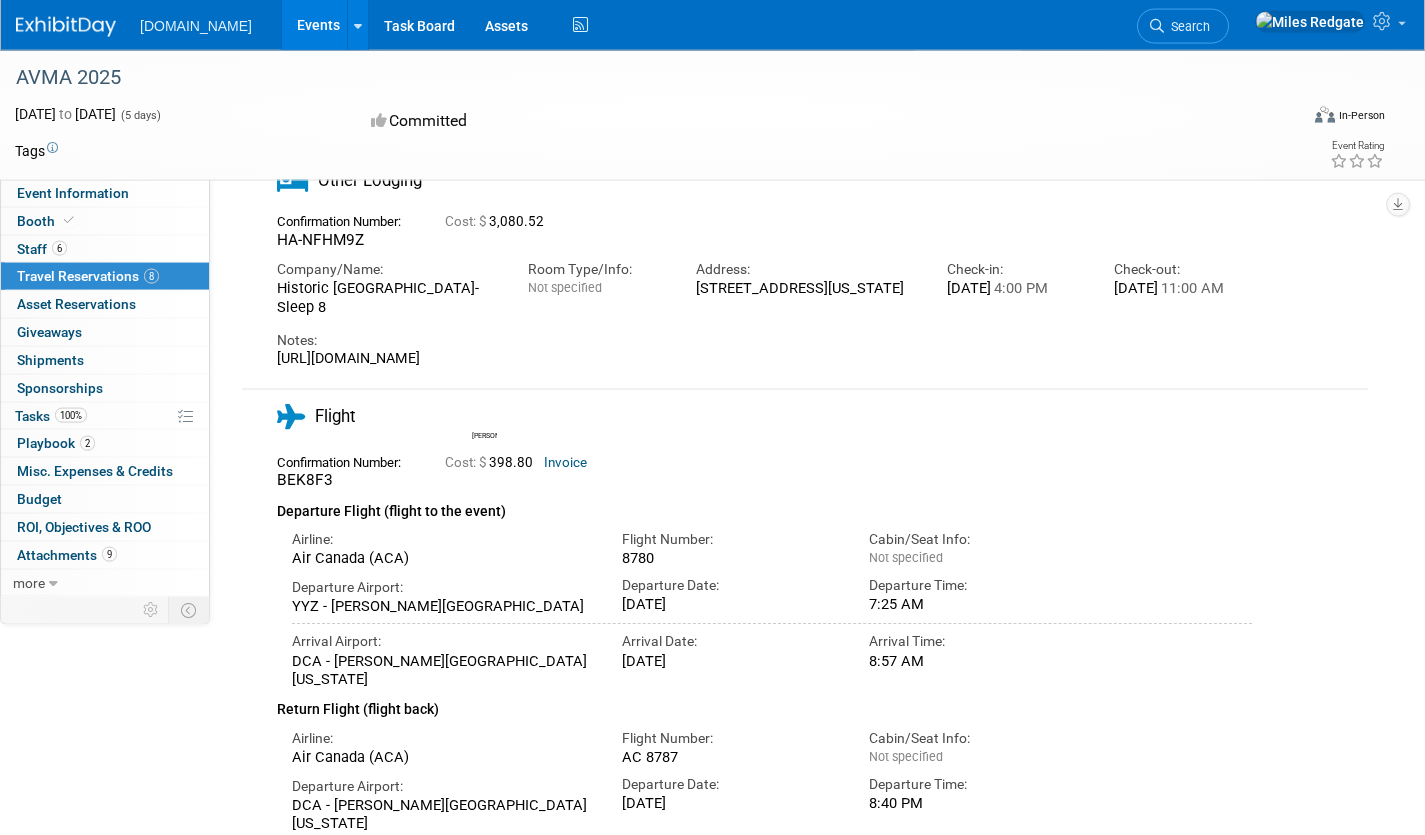 scroll, scrollTop: 896, scrollLeft: 0, axis: vertical 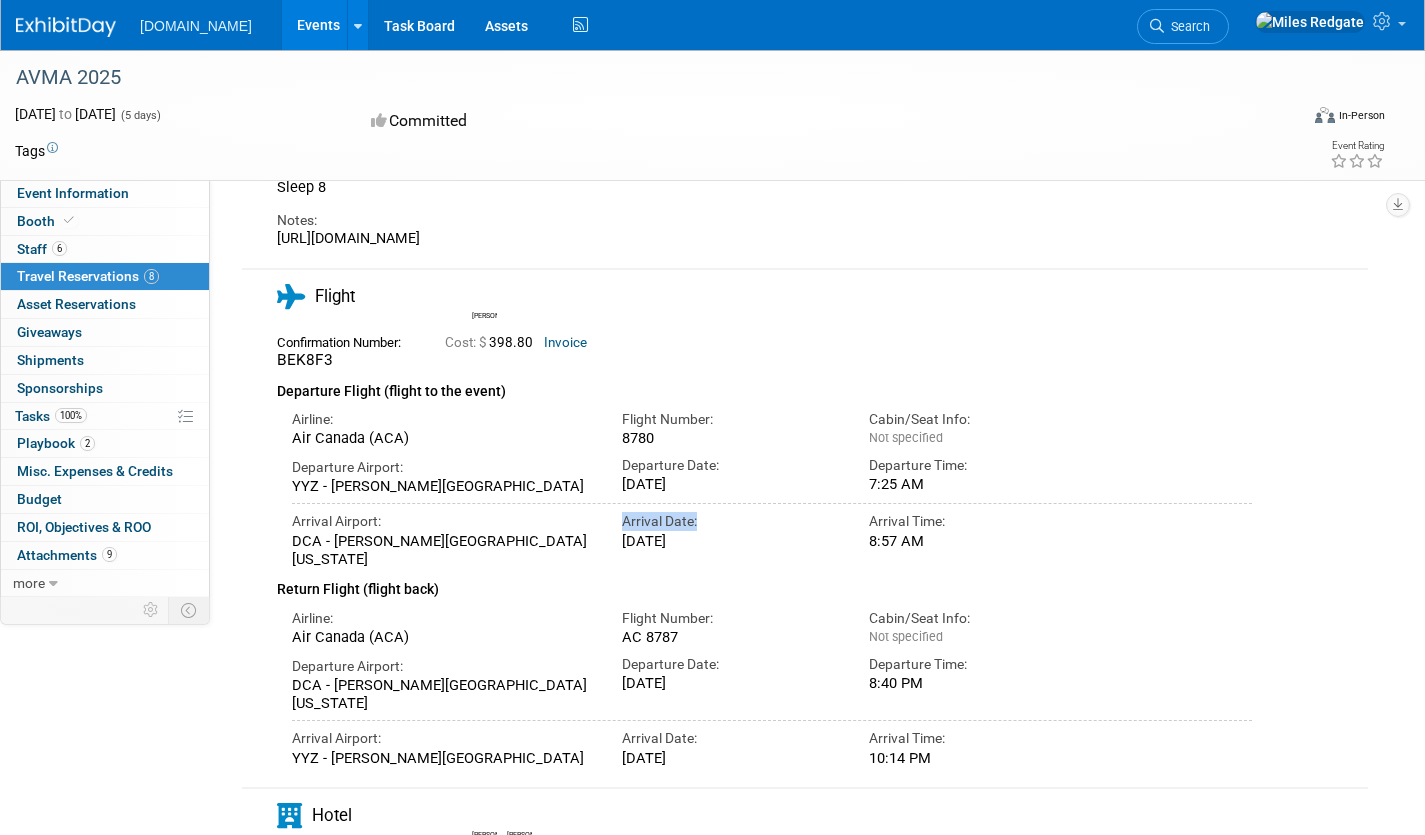 drag, startPoint x: 658, startPoint y: 505, endPoint x: 726, endPoint y: 502, distance: 68.06615 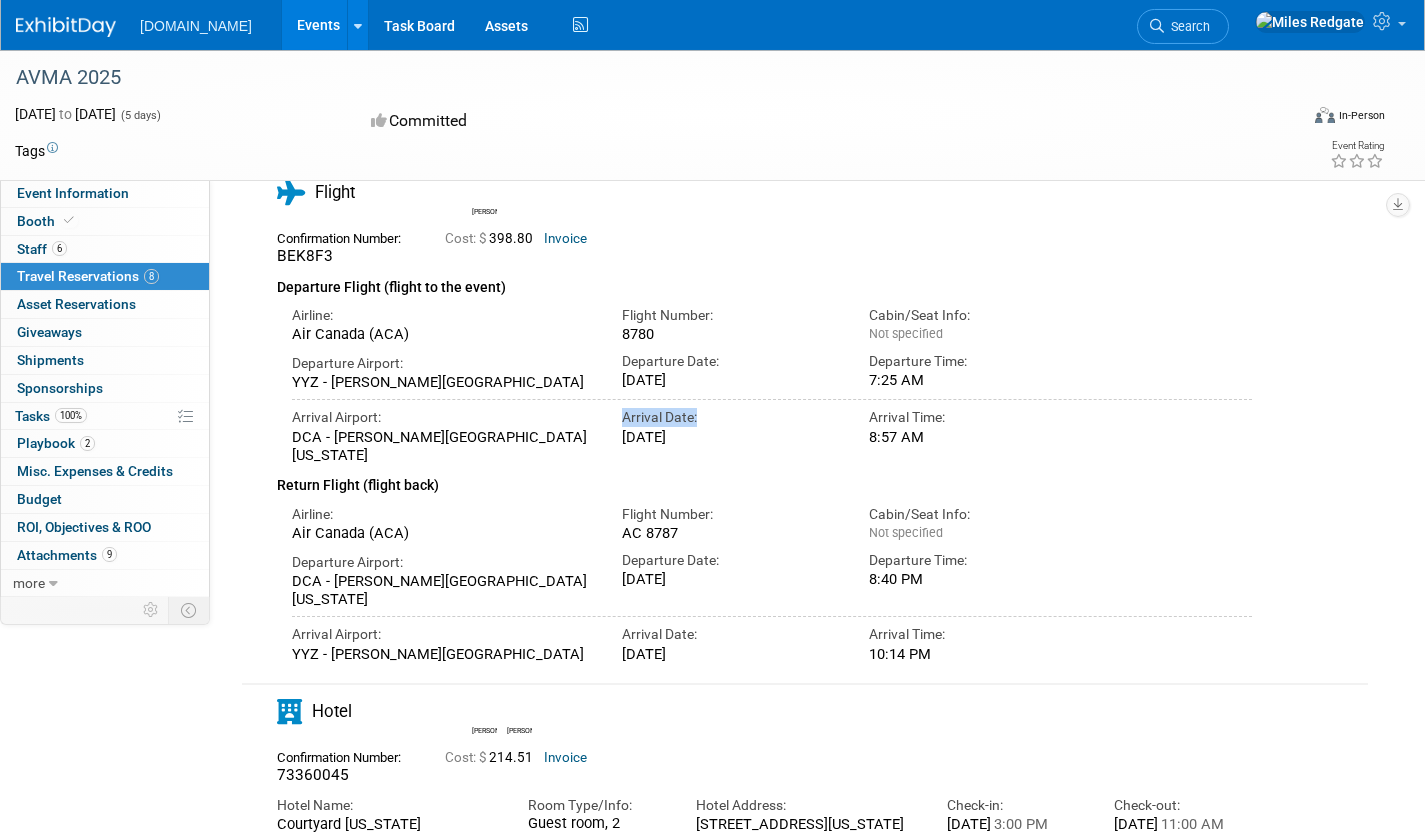 scroll, scrollTop: 1008, scrollLeft: 0, axis: vertical 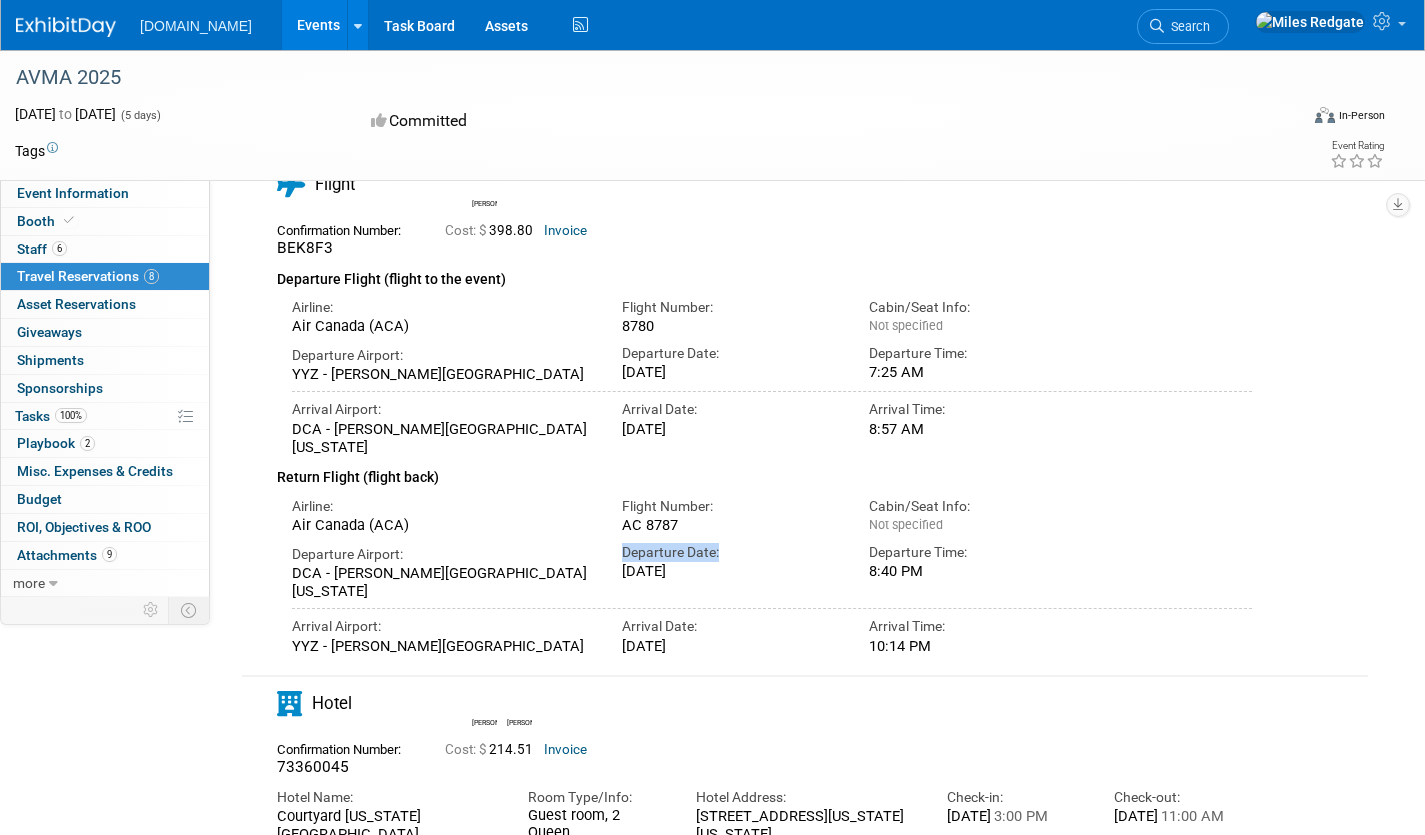drag, startPoint x: 617, startPoint y: 538, endPoint x: 819, endPoint y: 539, distance: 202.00247 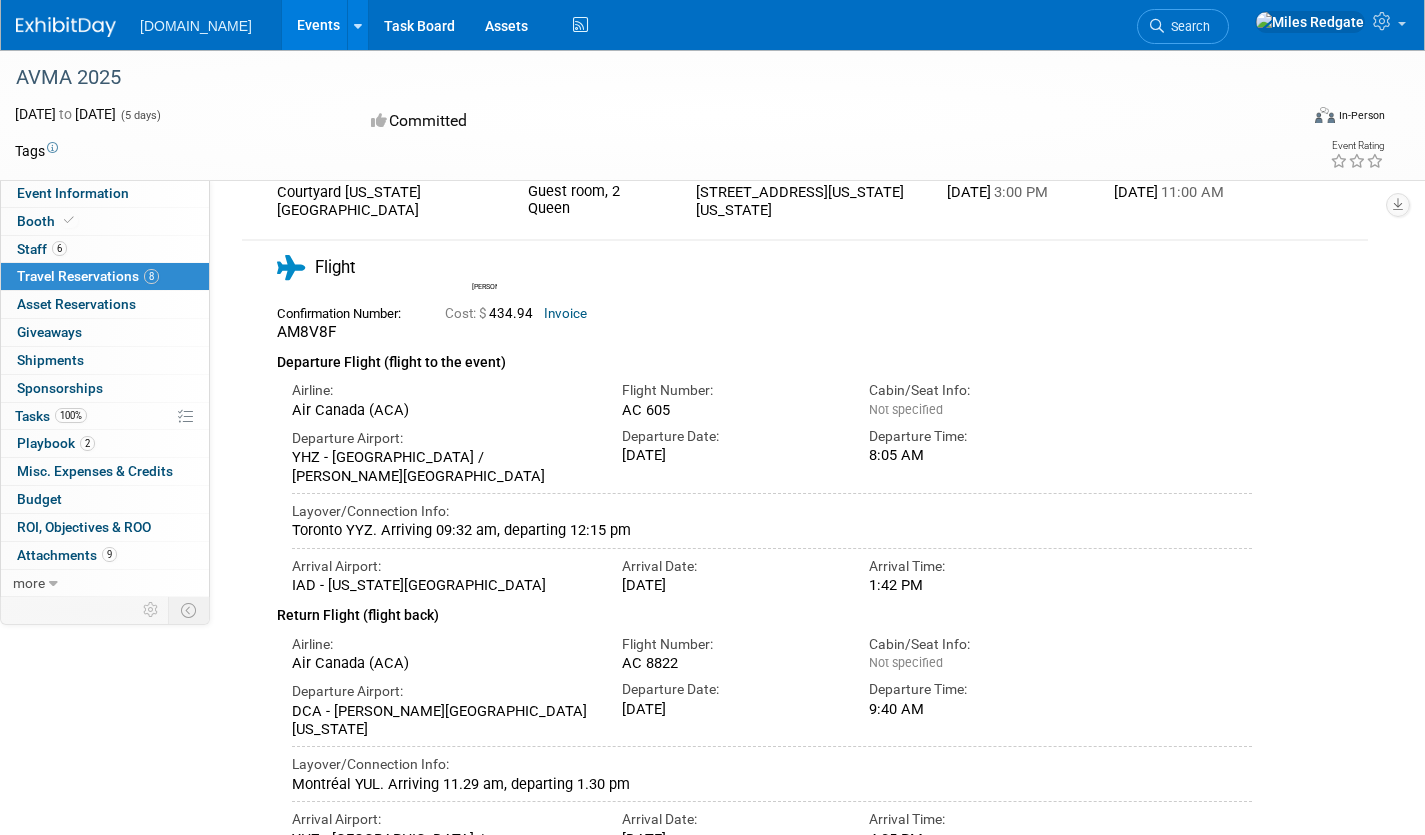 scroll, scrollTop: 1712, scrollLeft: 0, axis: vertical 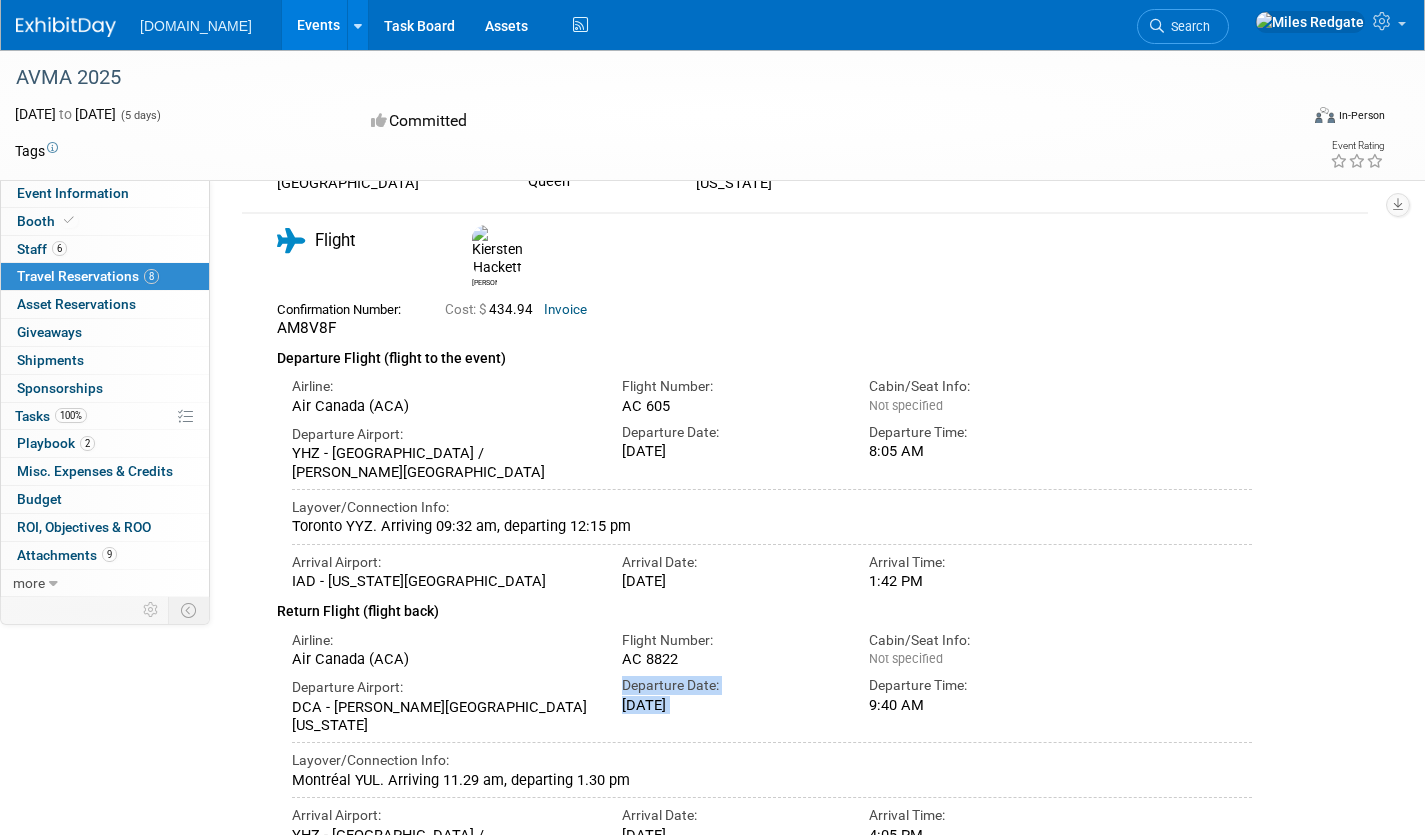 drag, startPoint x: 626, startPoint y: 580, endPoint x: 860, endPoint y: 583, distance: 234.01923 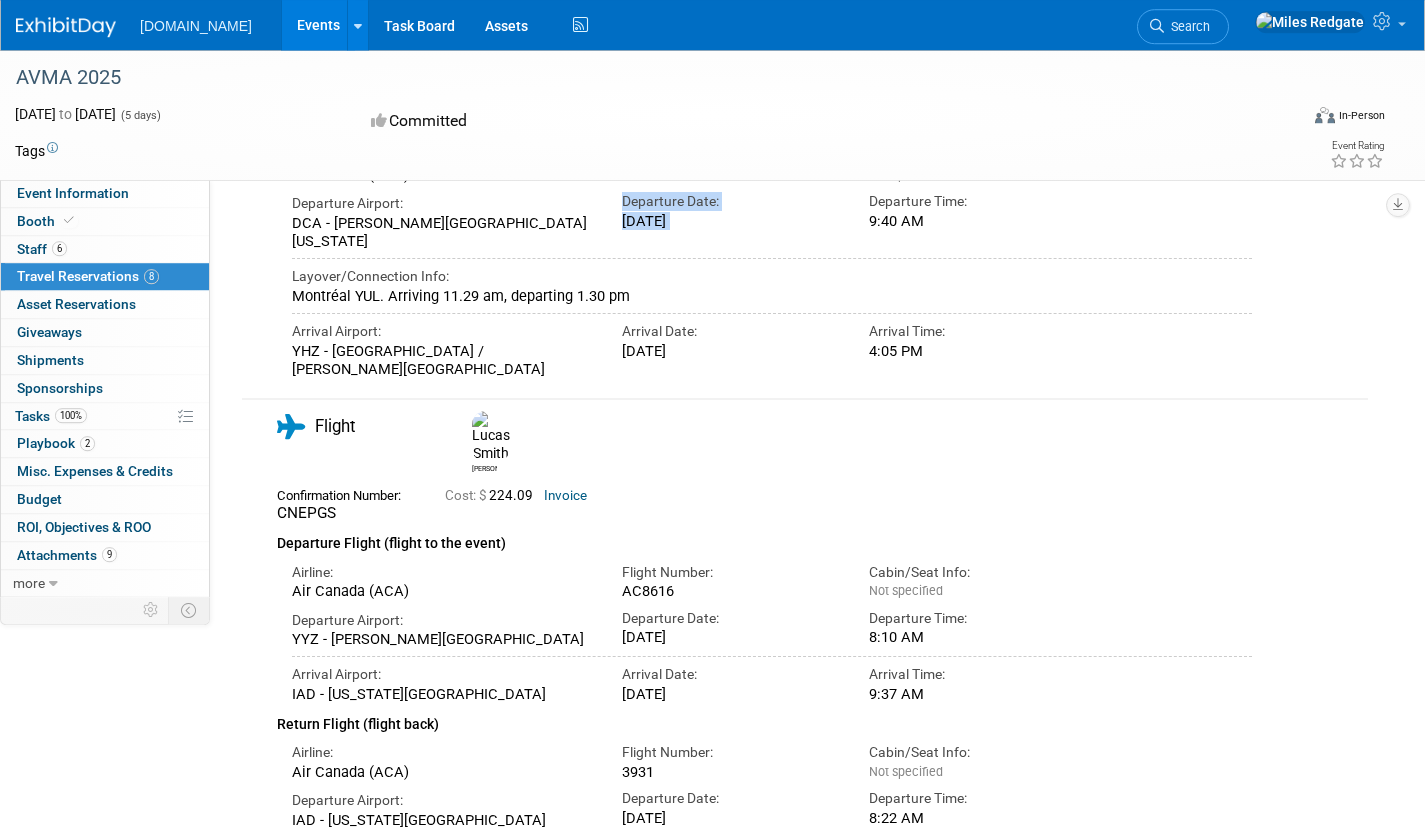 scroll, scrollTop: 2224, scrollLeft: 0, axis: vertical 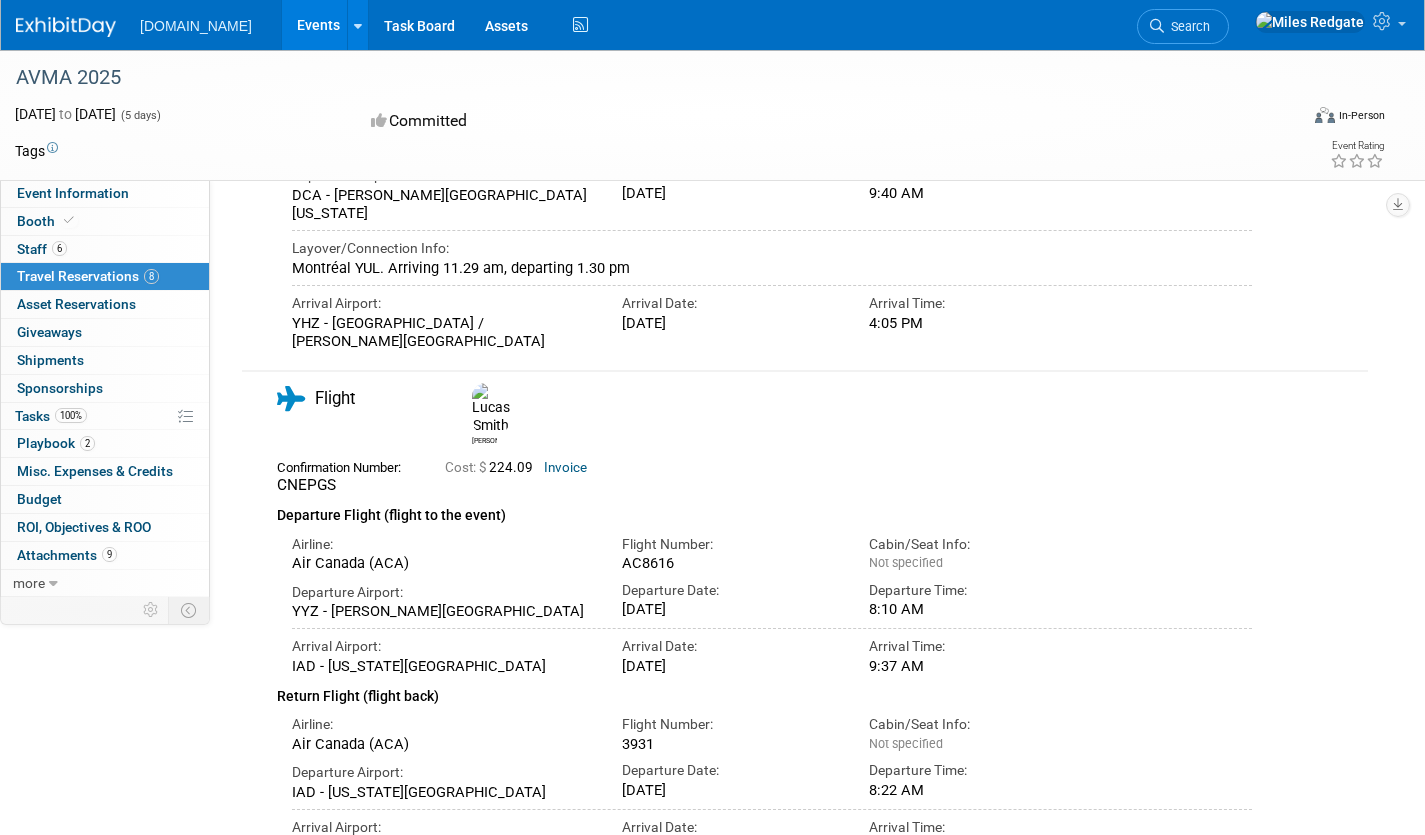 click on "Departure Date:
[DATE]" at bounding box center [730, 776] 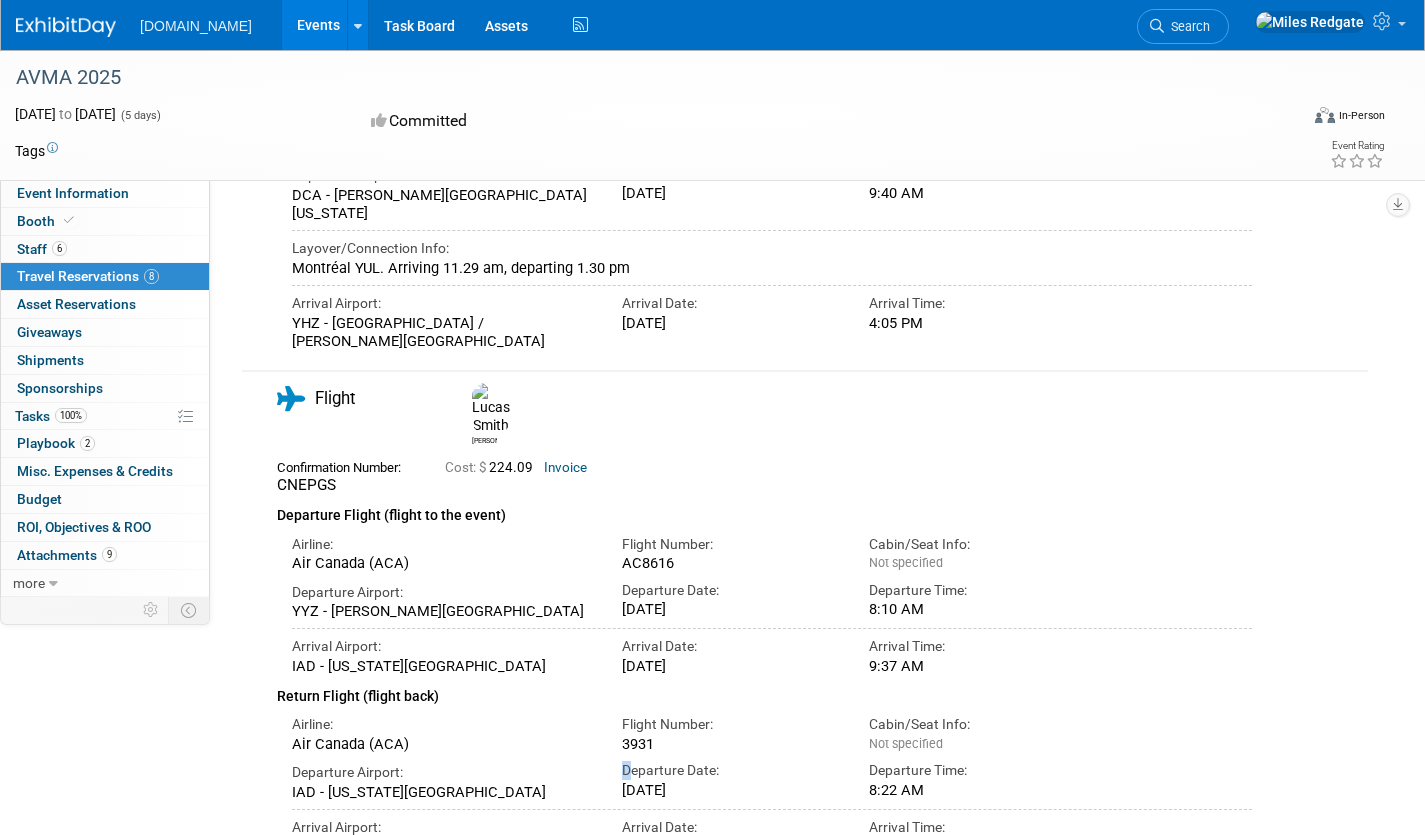 click on "Departure Date:" at bounding box center (730, 770) 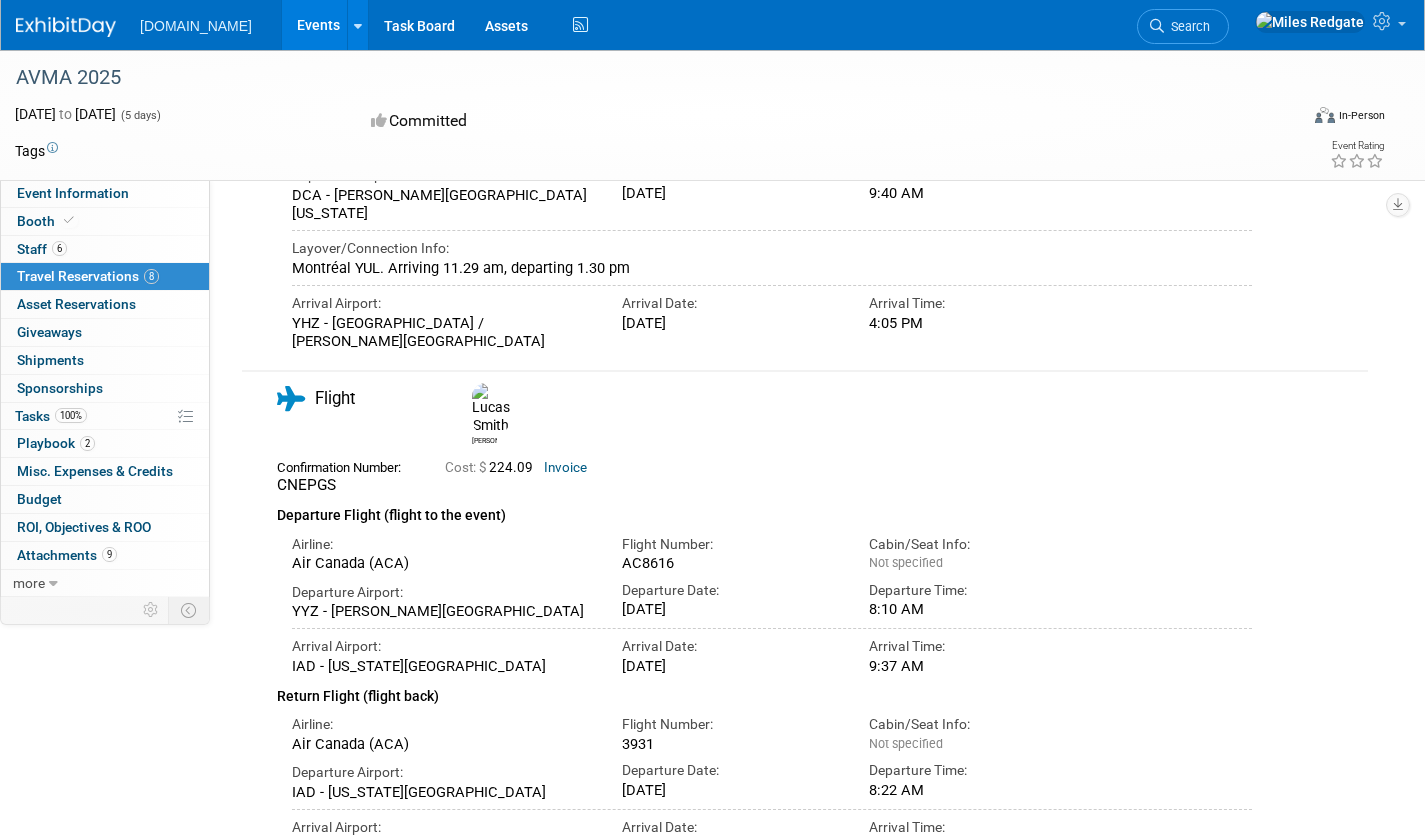 click on "Departure Date:" at bounding box center [730, 770] 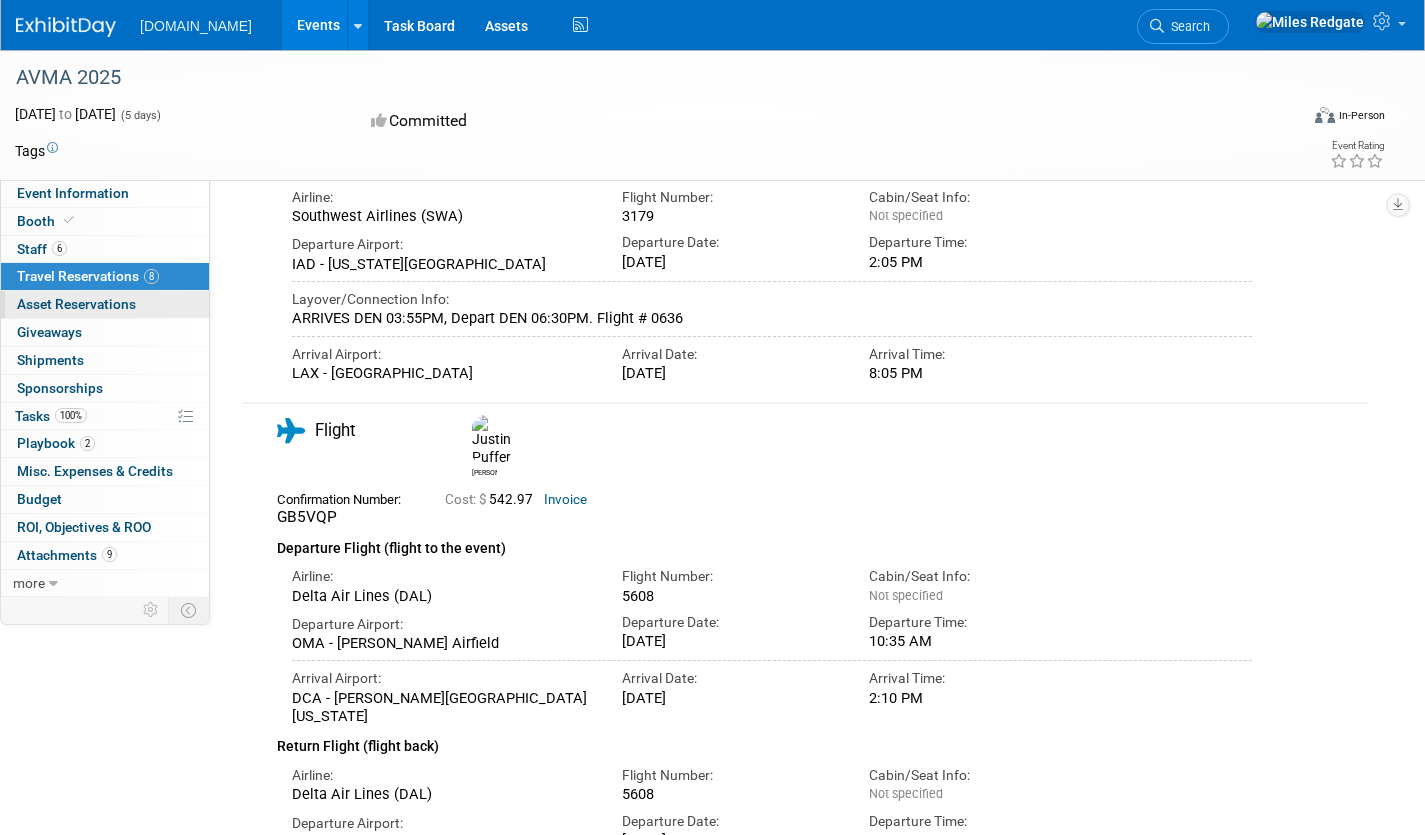 scroll, scrollTop: 3416, scrollLeft: 0, axis: vertical 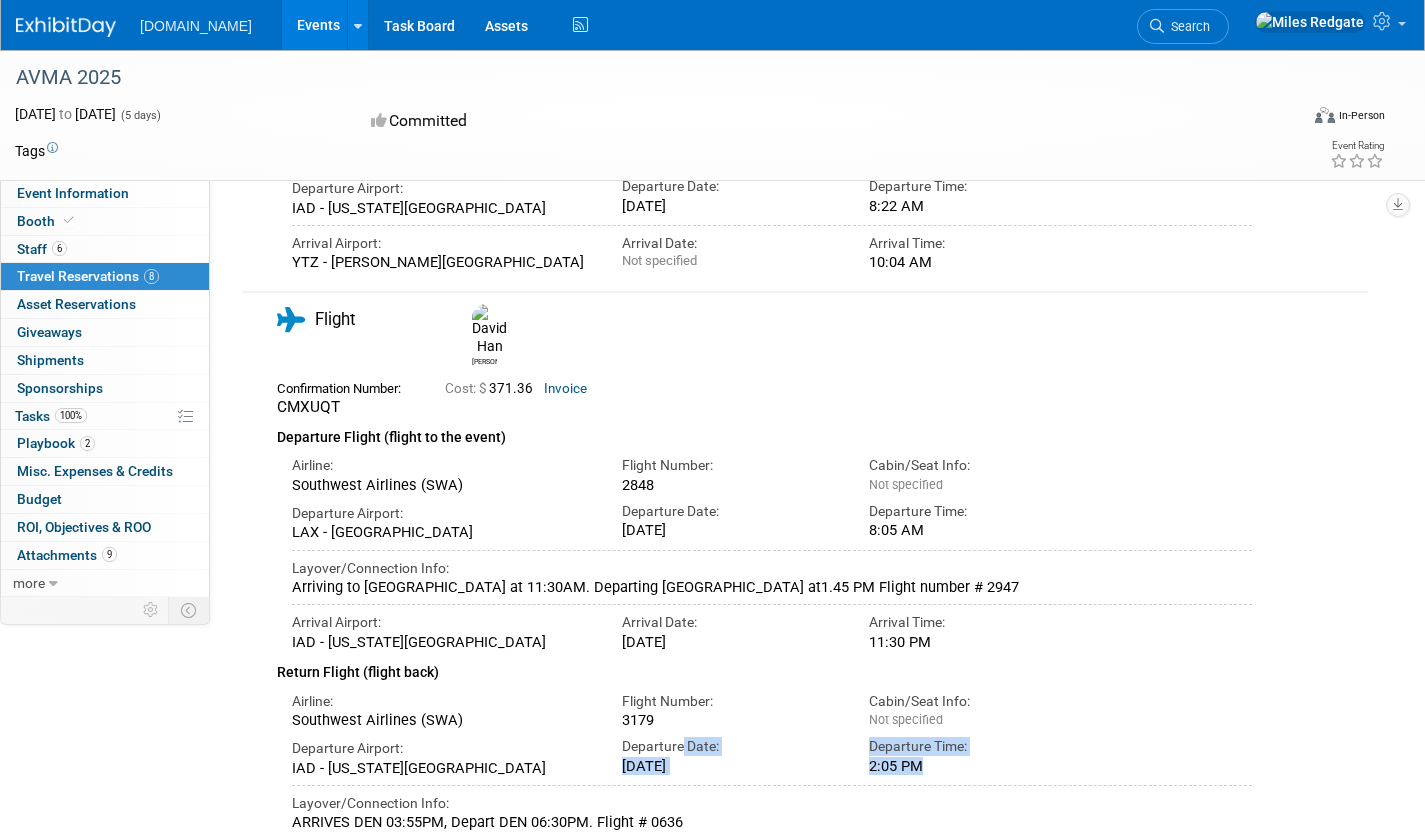 drag, startPoint x: 716, startPoint y: 581, endPoint x: 955, endPoint y: 589, distance: 239.13385 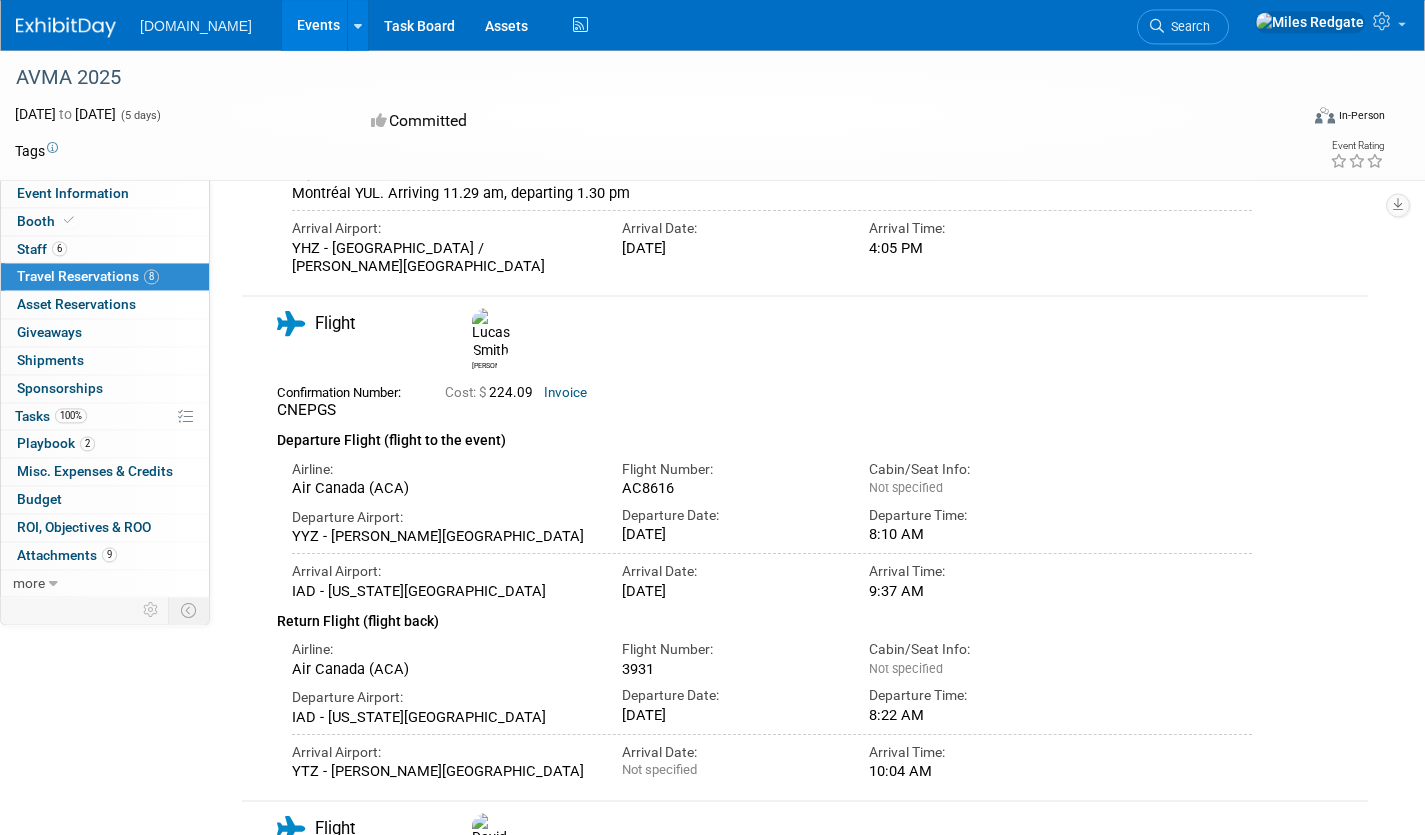 scroll, scrollTop: 2296, scrollLeft: 0, axis: vertical 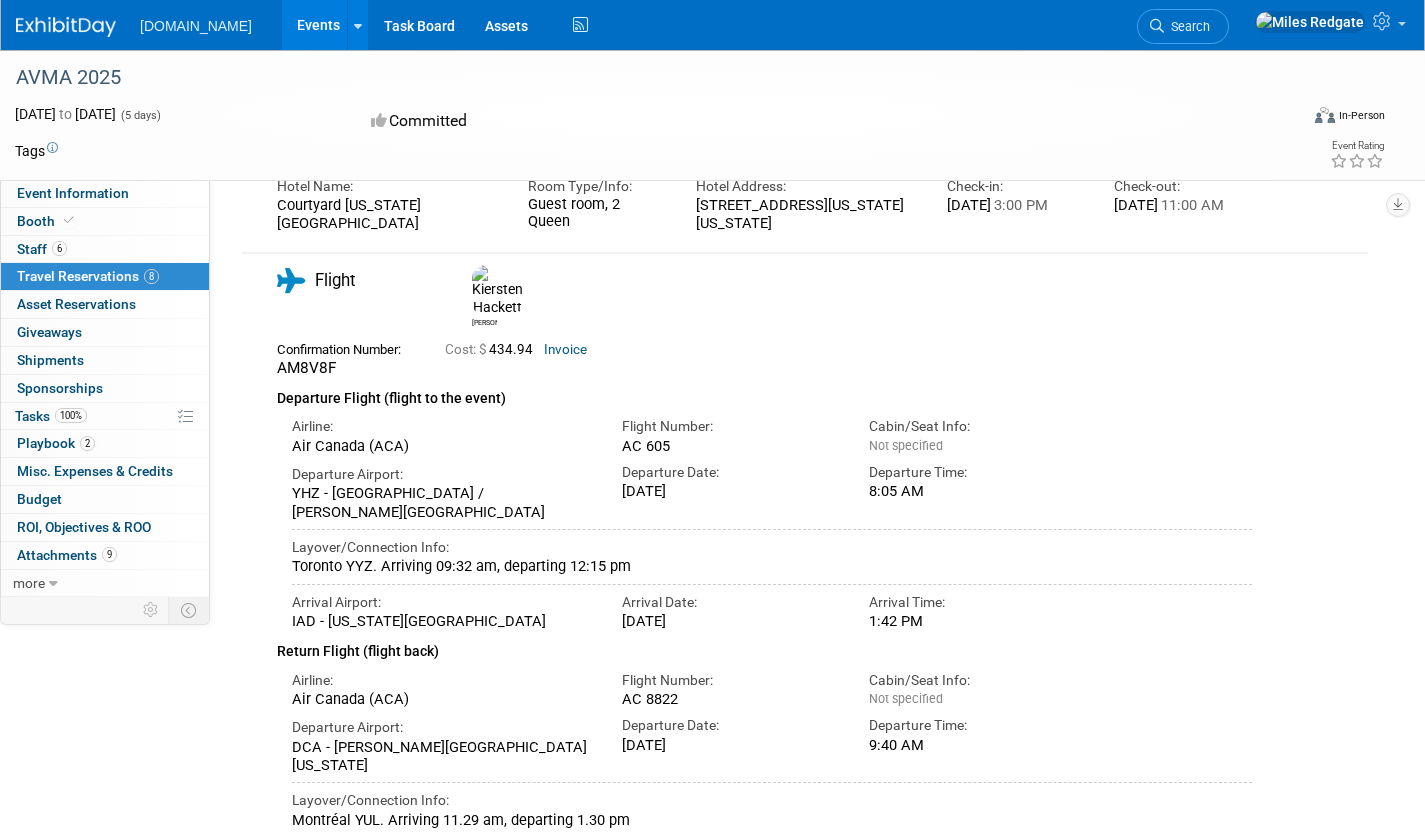 click on "Departure Airport:
[GEOGRAPHIC_DATA] - [GEOGRAPHIC_DATA] / [PERSON_NAME][GEOGRAPHIC_DATA]
Departure Date:
[DATE]
Departure Time: 8:05 AM" at bounding box center (772, 488) 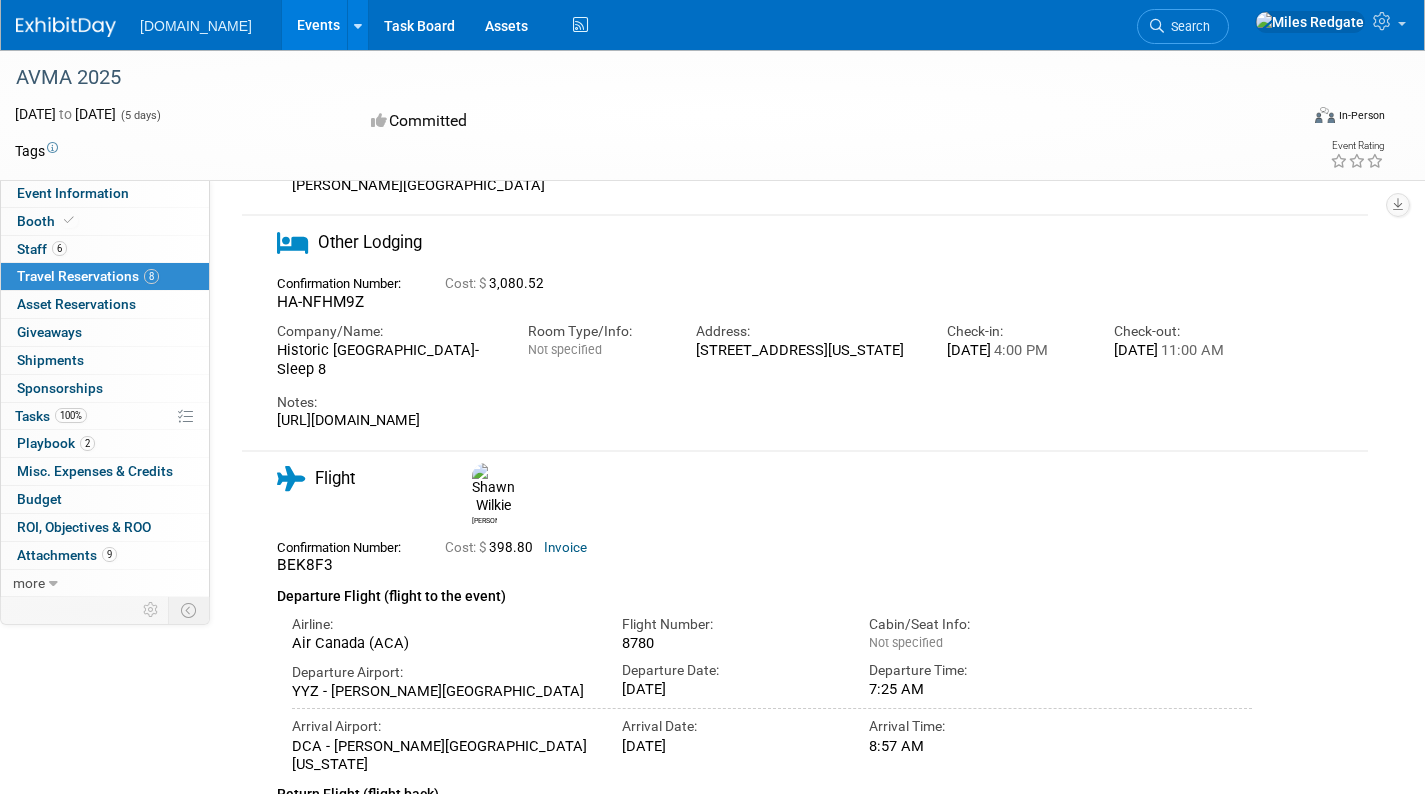 scroll, scrollTop: 0, scrollLeft: 0, axis: both 